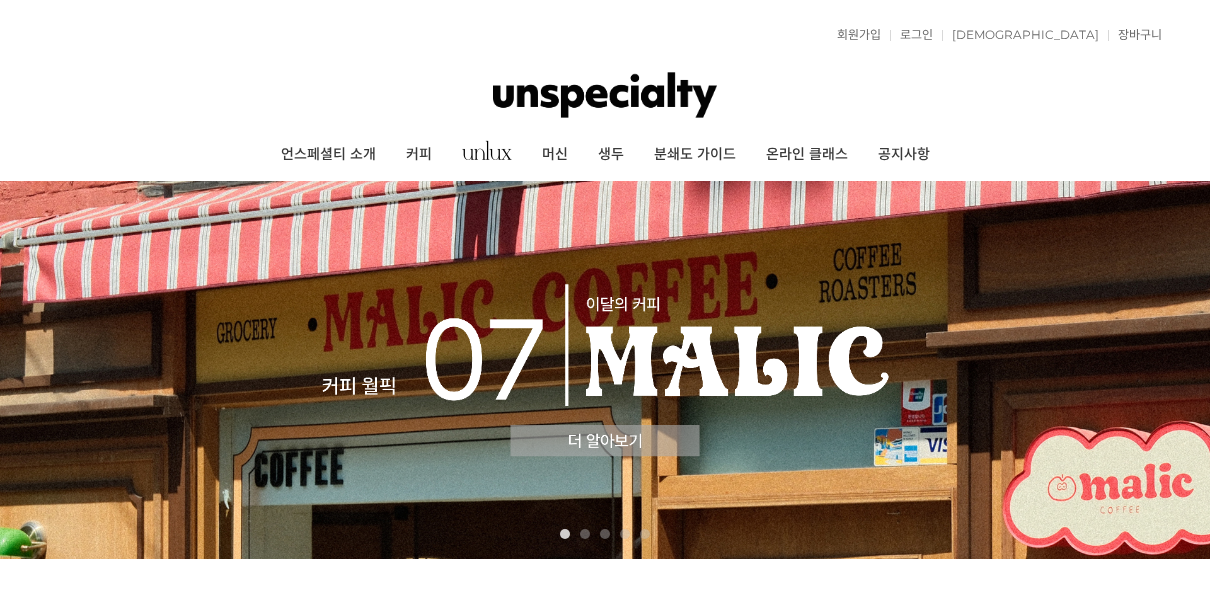 scroll, scrollTop: 0, scrollLeft: 0, axis: both 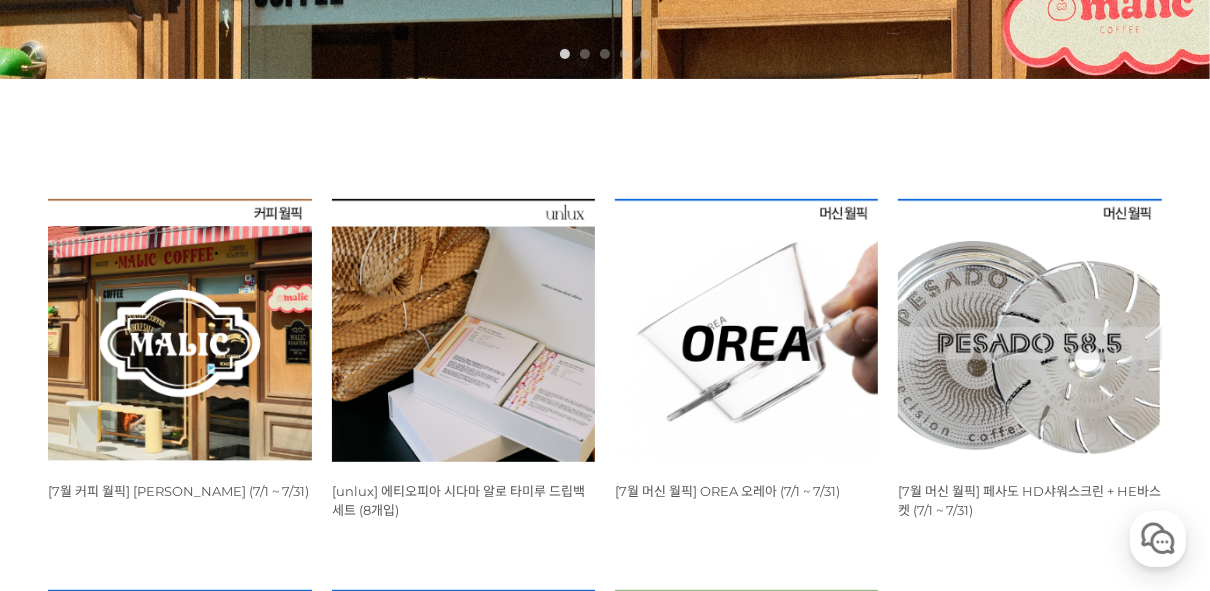 click at bounding box center (179, 330) 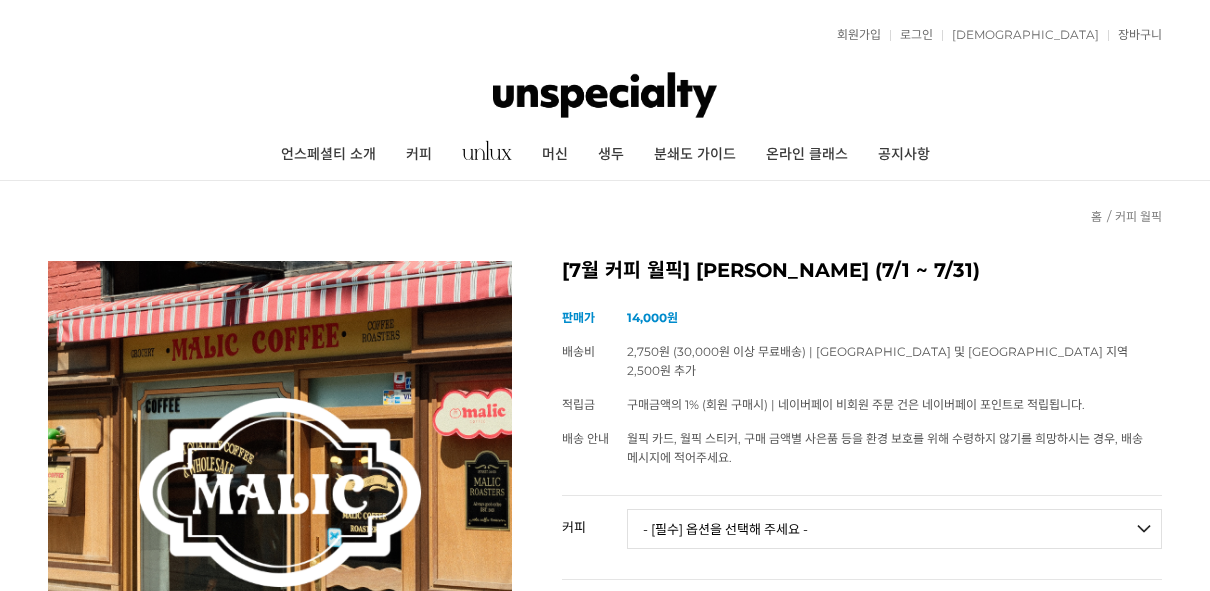 scroll, scrollTop: 400, scrollLeft: 0, axis: vertical 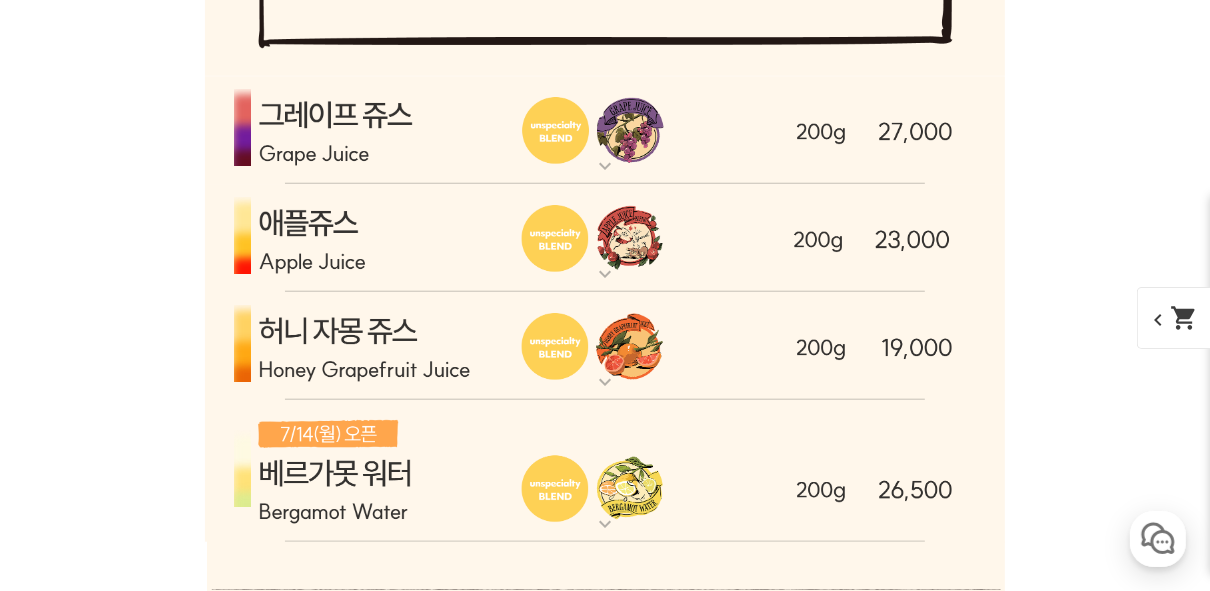 click at bounding box center (605, 238) 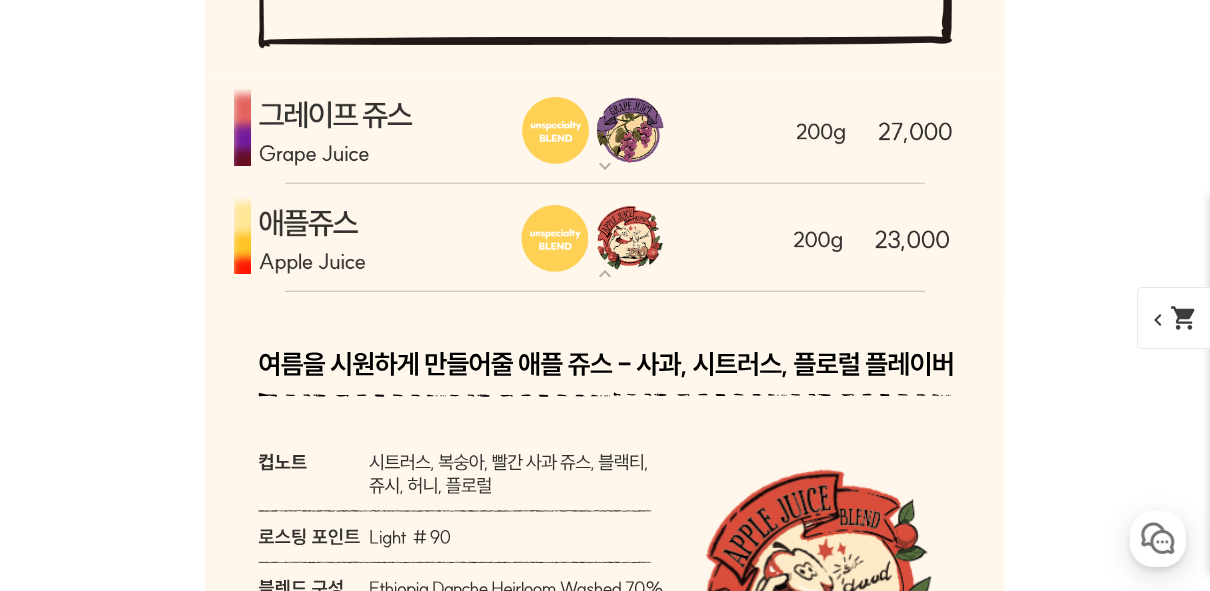 click at bounding box center (605, 238) 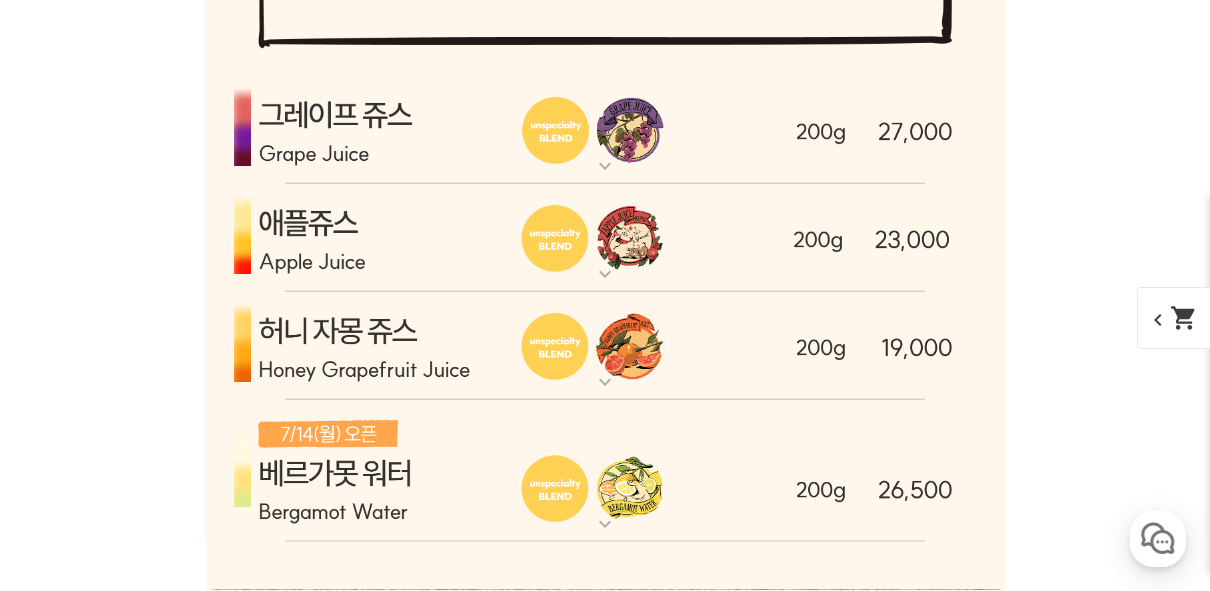 click at bounding box center [605, 472] 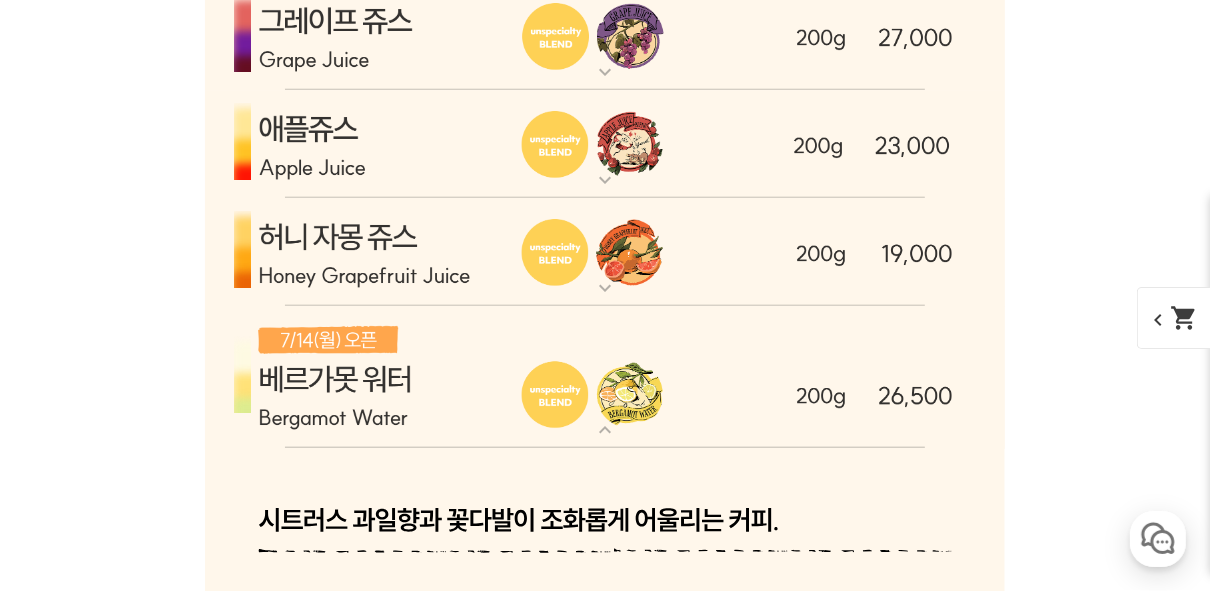 scroll, scrollTop: 5904, scrollLeft: 0, axis: vertical 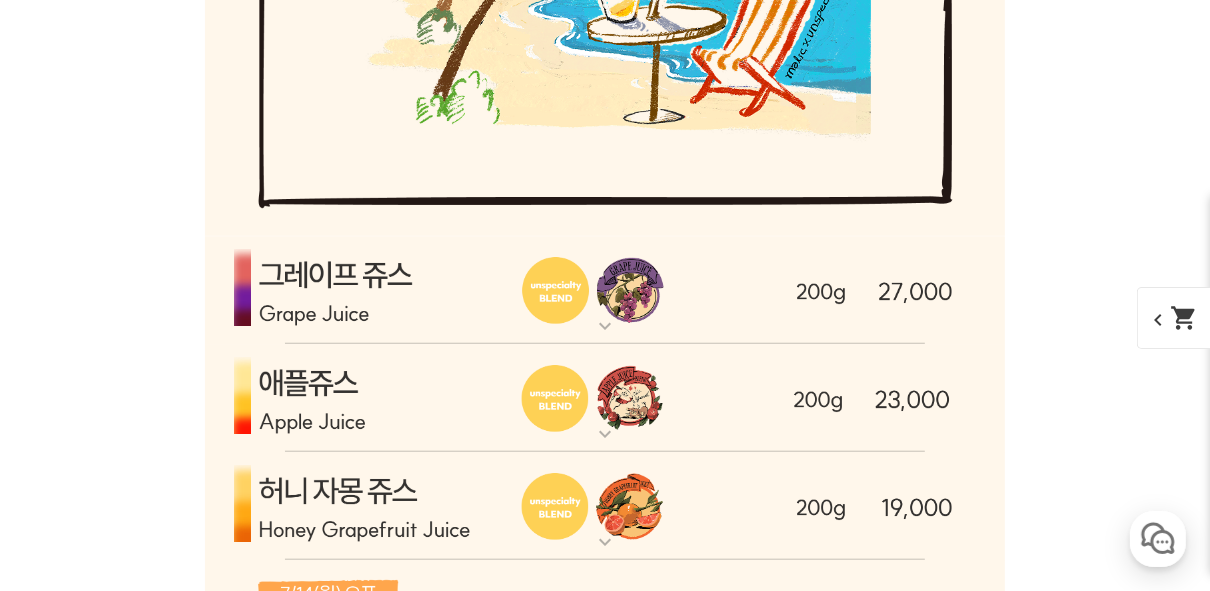 click at bounding box center [605, 398] 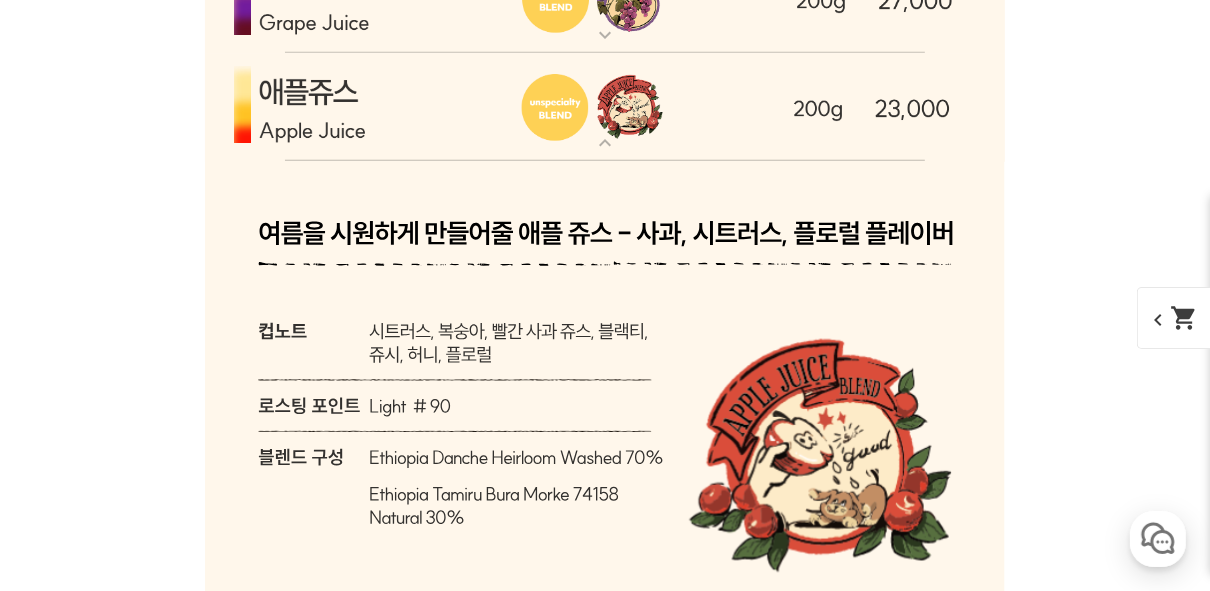 scroll, scrollTop: 6064, scrollLeft: 0, axis: vertical 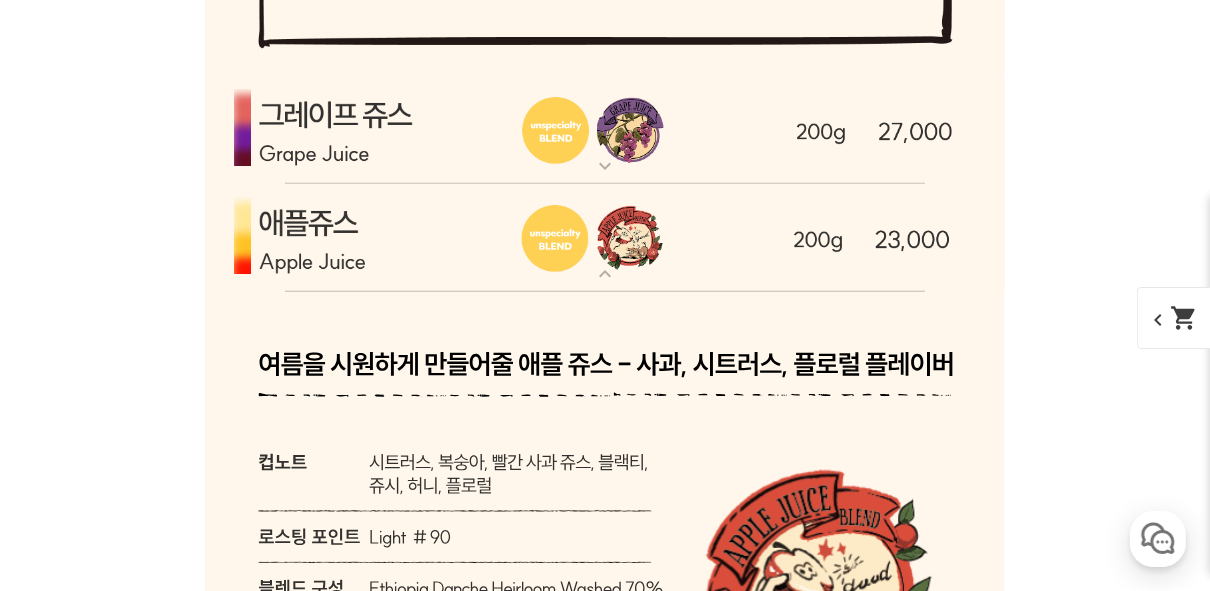 click at bounding box center (605, 238) 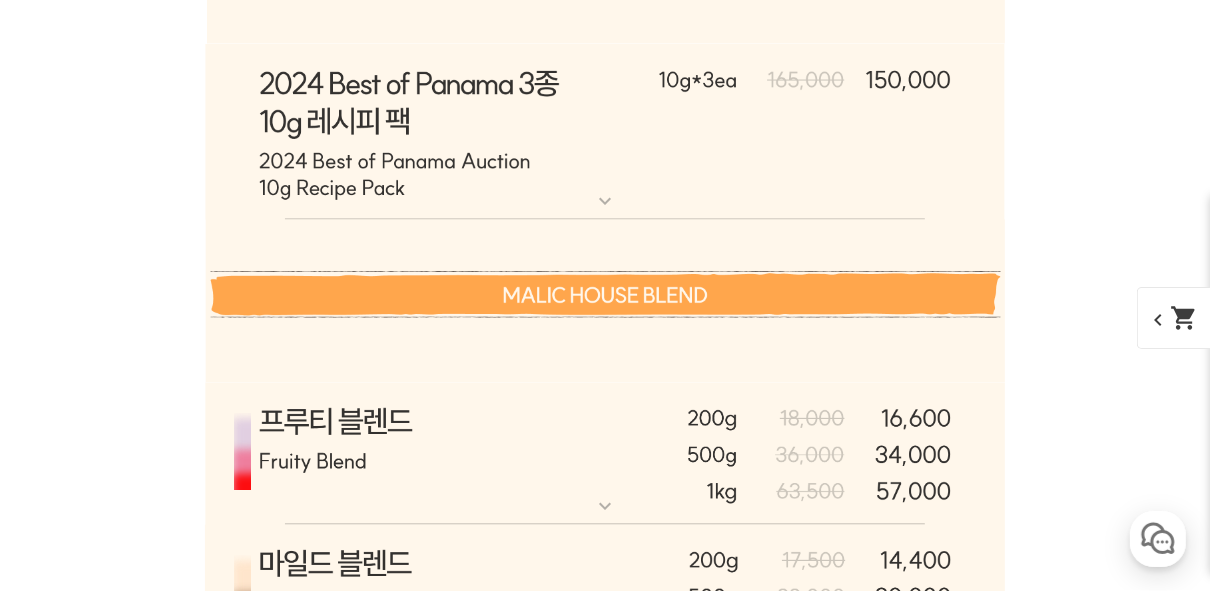 scroll, scrollTop: 7904, scrollLeft: 0, axis: vertical 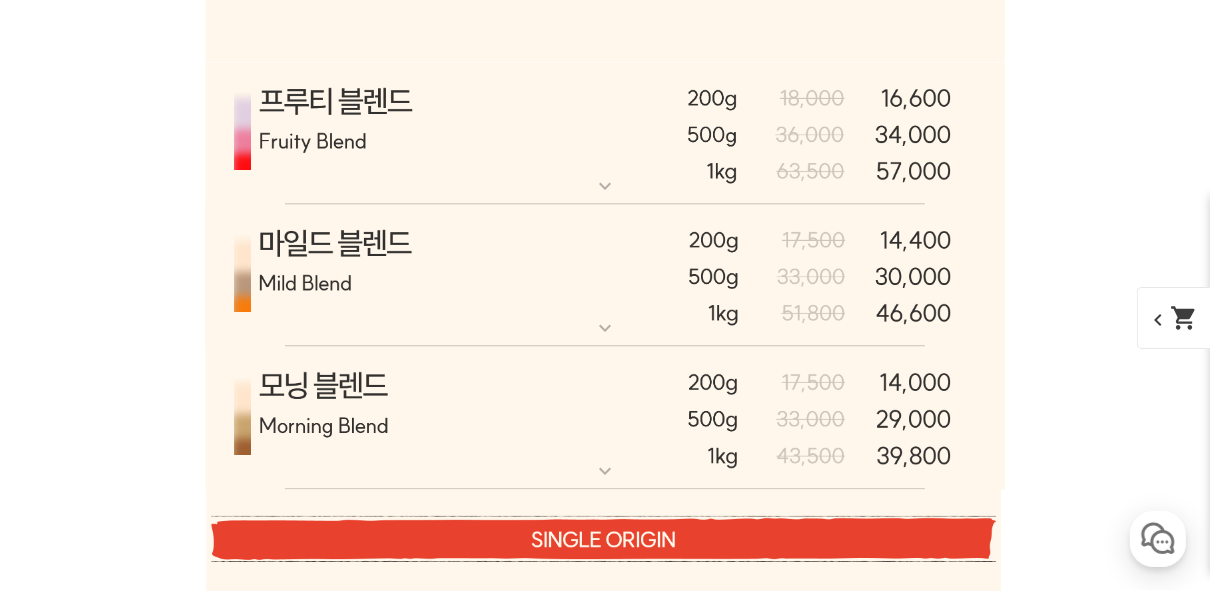 click at bounding box center (605, 275) 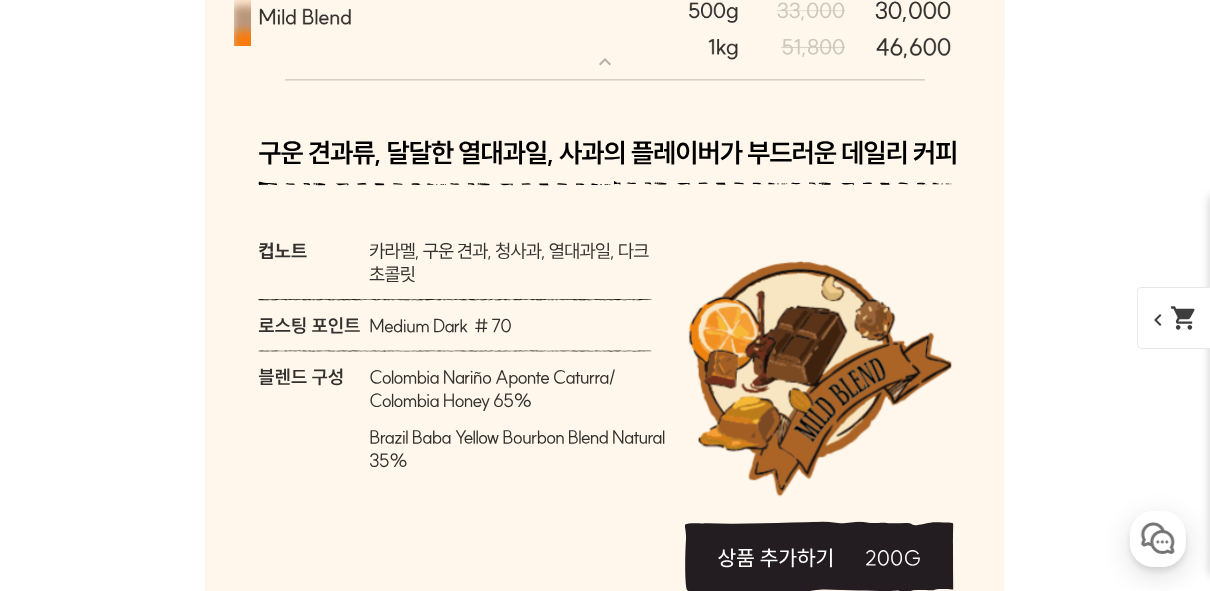 scroll, scrollTop: 7984, scrollLeft: 0, axis: vertical 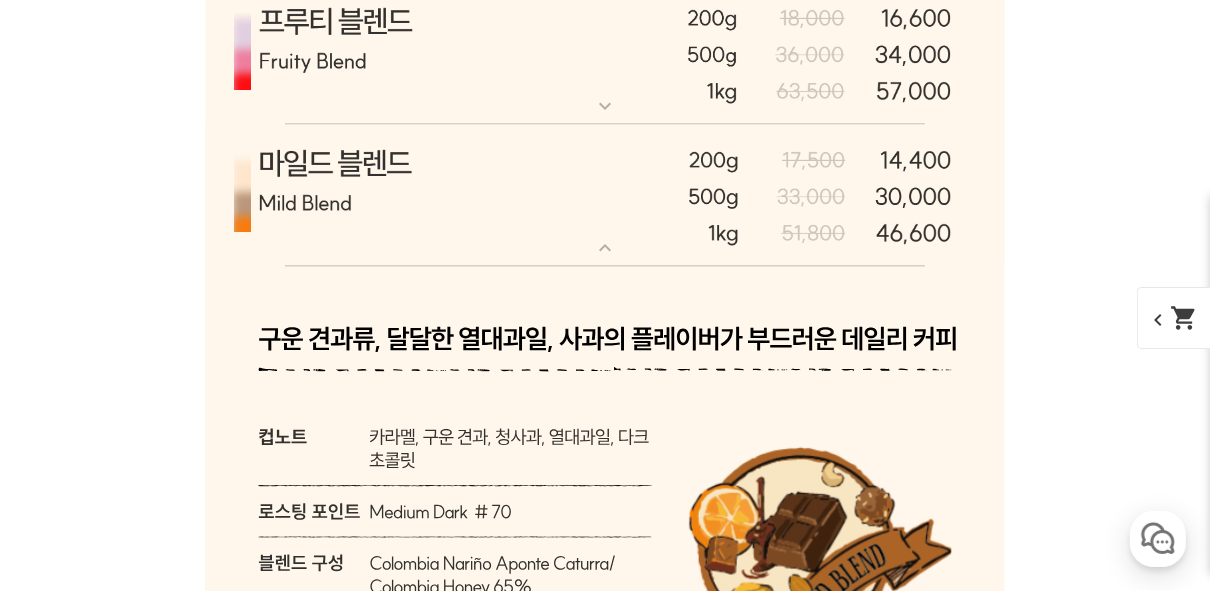 click at bounding box center (605, 195) 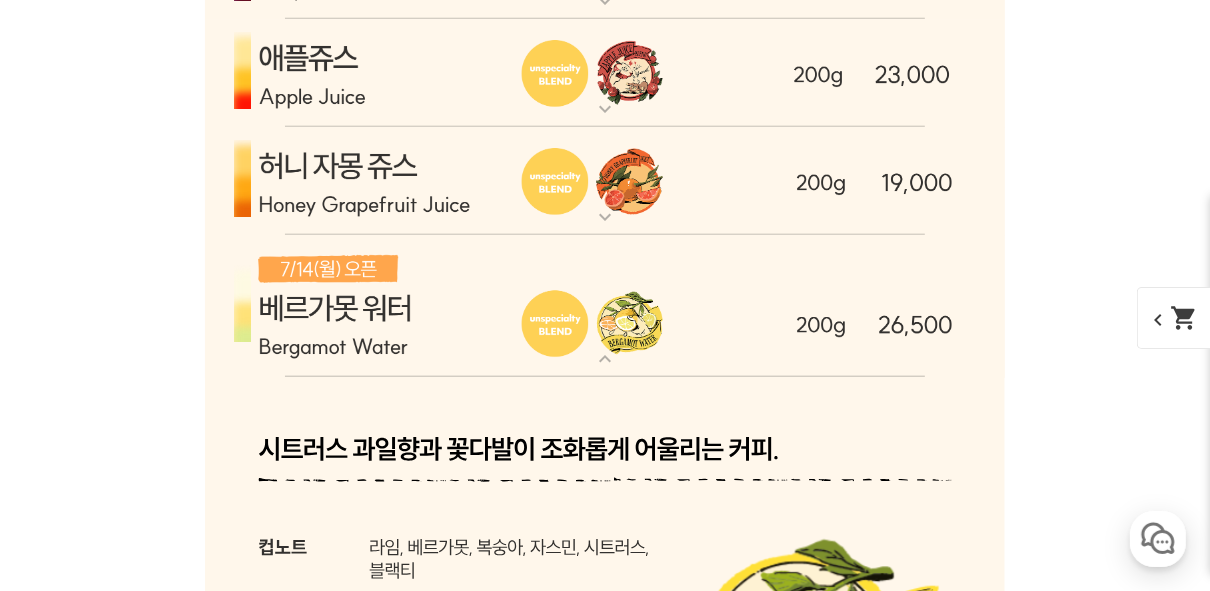 scroll, scrollTop: 6224, scrollLeft: 0, axis: vertical 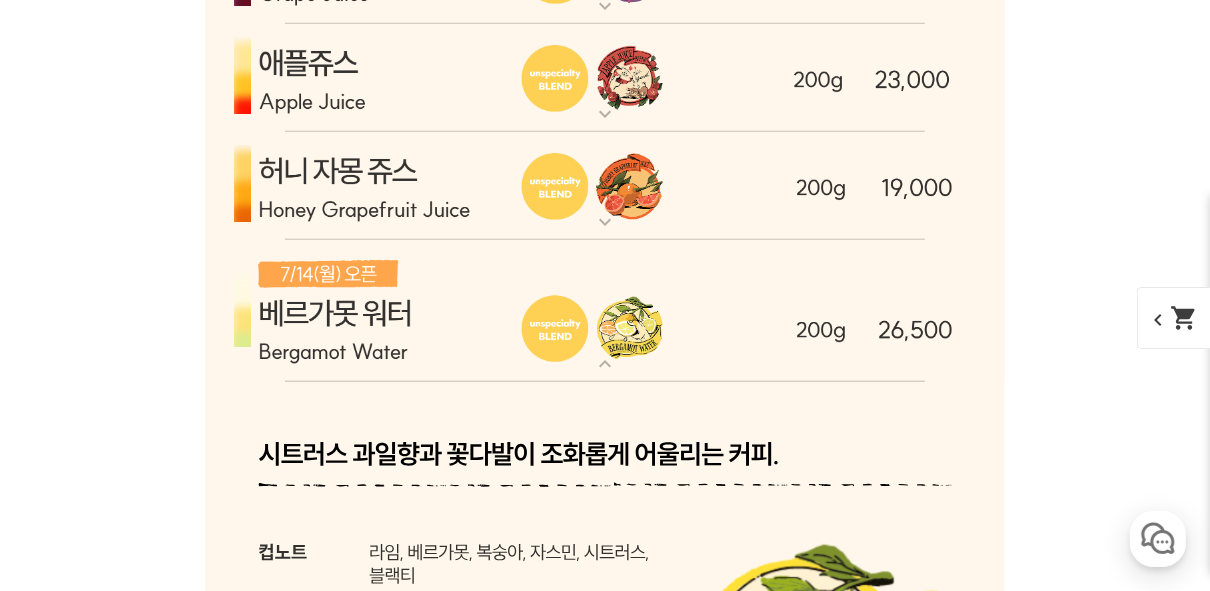 click at bounding box center [605, 312] 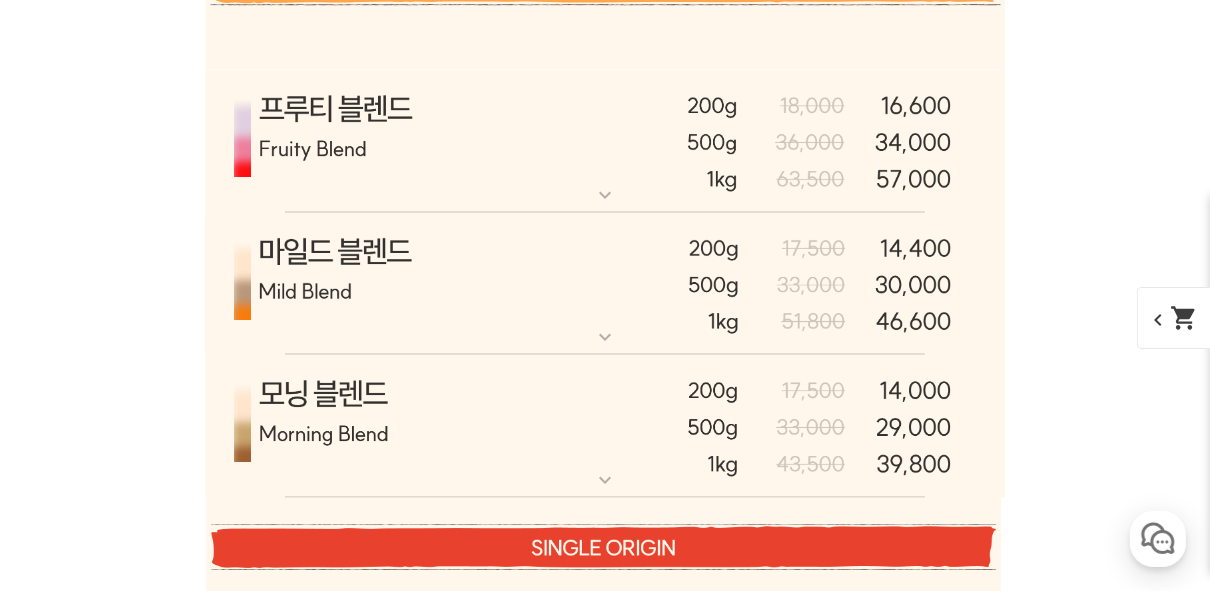 scroll, scrollTop: 7024, scrollLeft: 0, axis: vertical 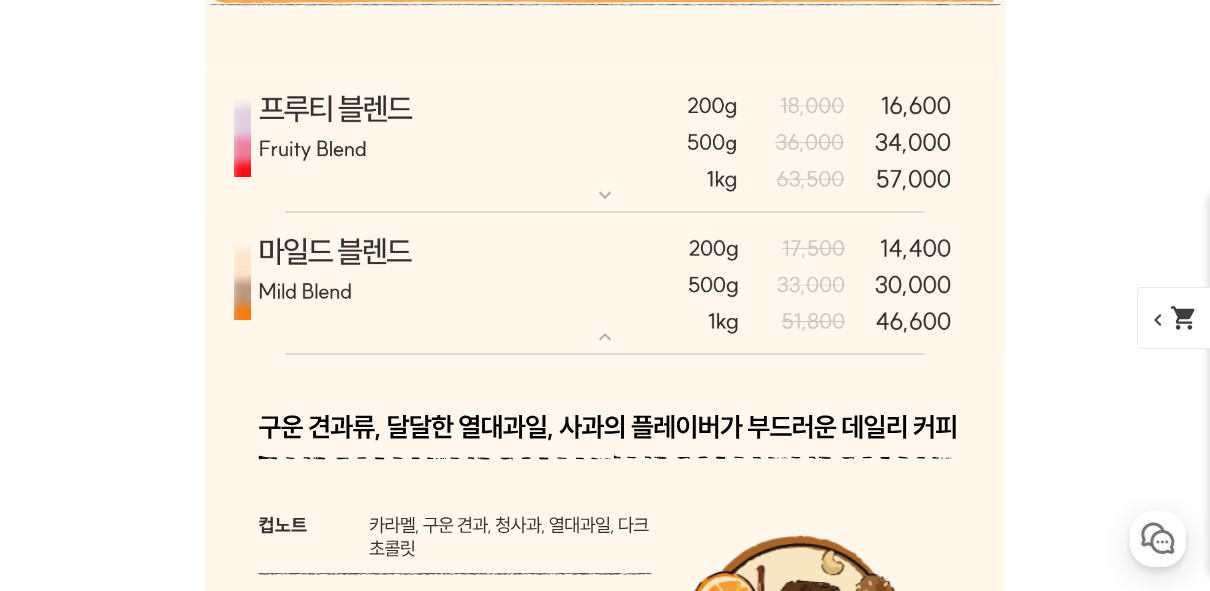 click at bounding box center [605, 284] 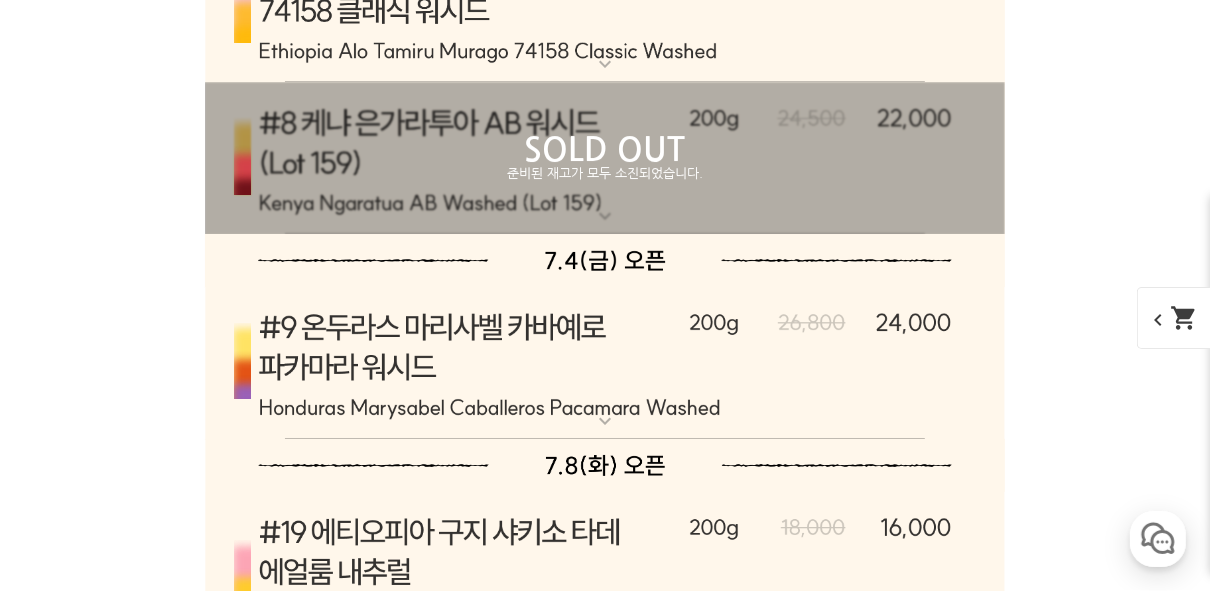 scroll, scrollTop: 9904, scrollLeft: 0, axis: vertical 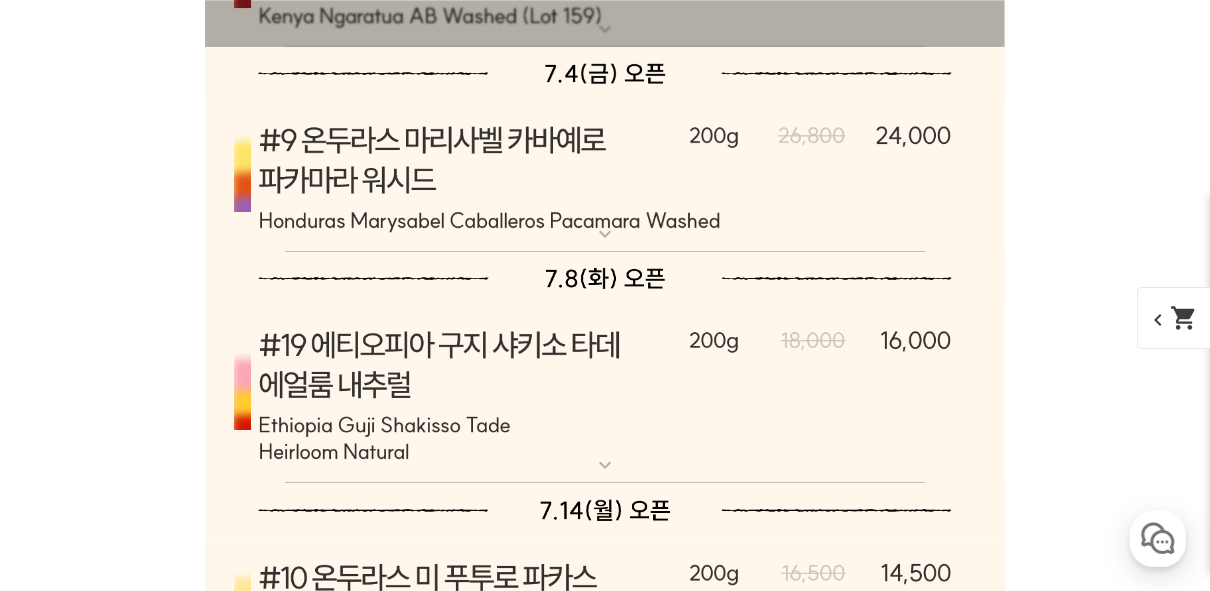 click at bounding box center (605, 176) 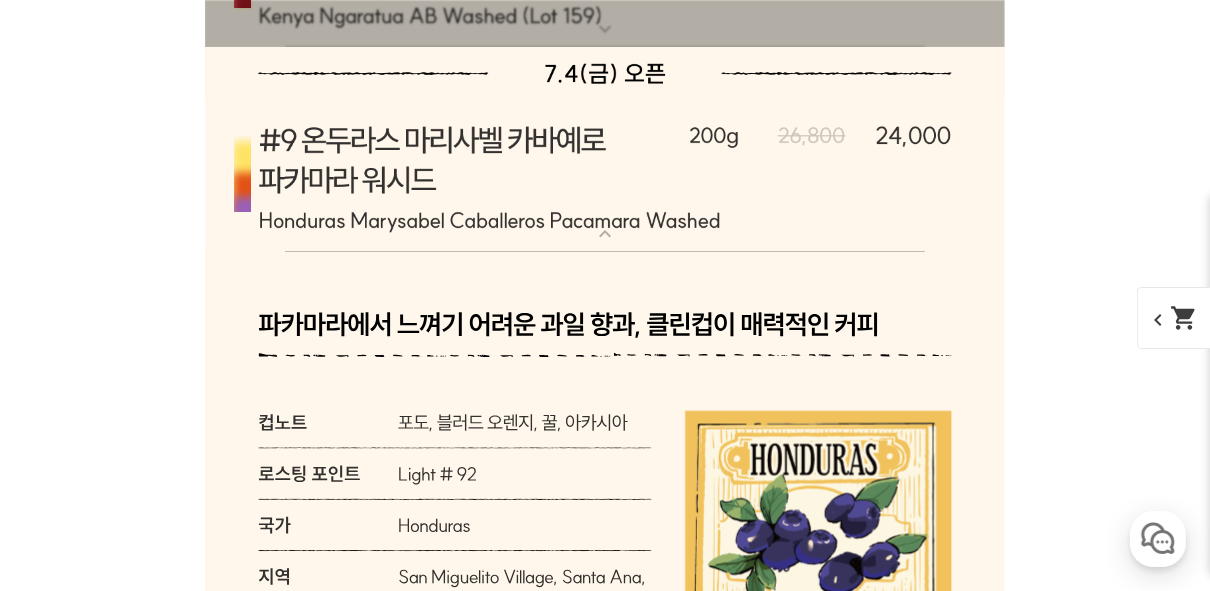 click at bounding box center [605, 176] 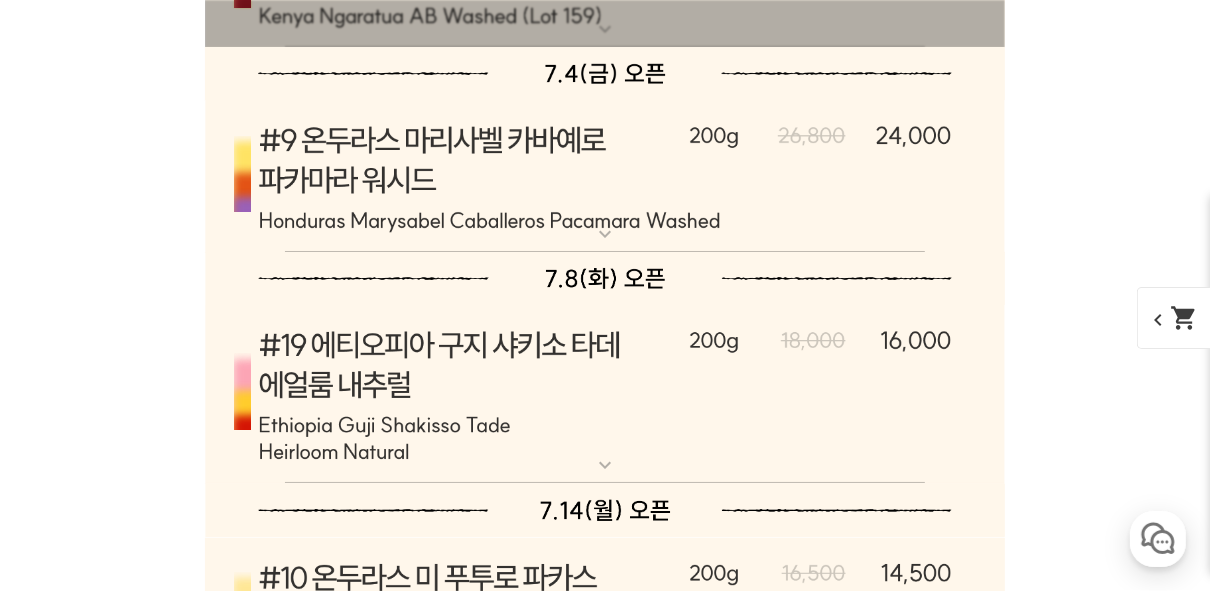 click at bounding box center (605, 394) 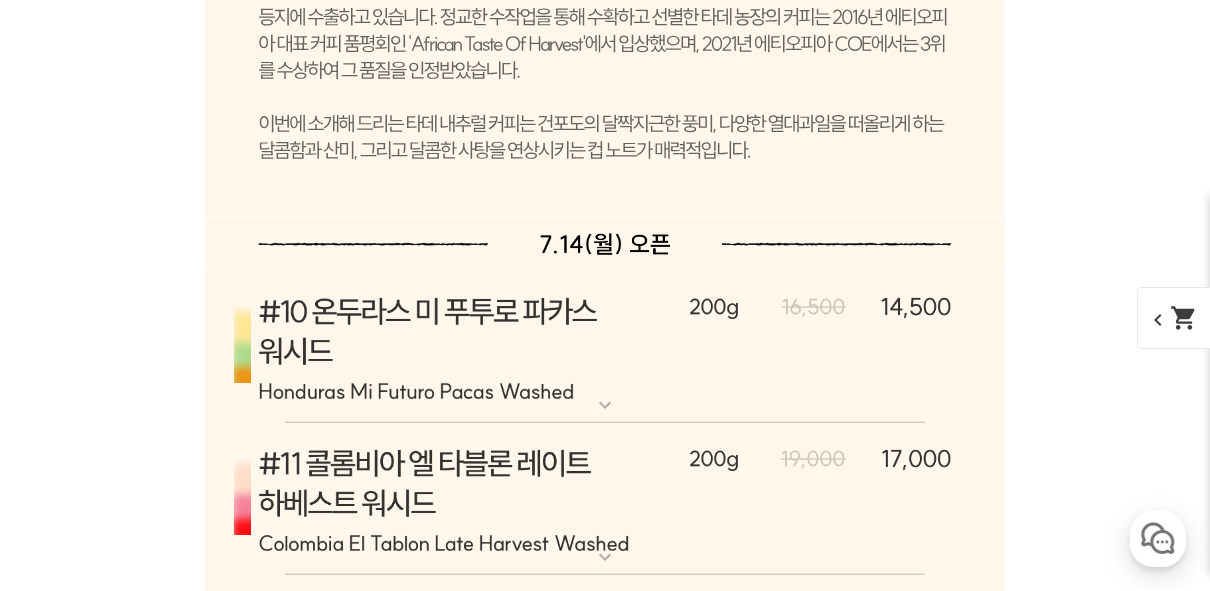 scroll, scrollTop: 11264, scrollLeft: 0, axis: vertical 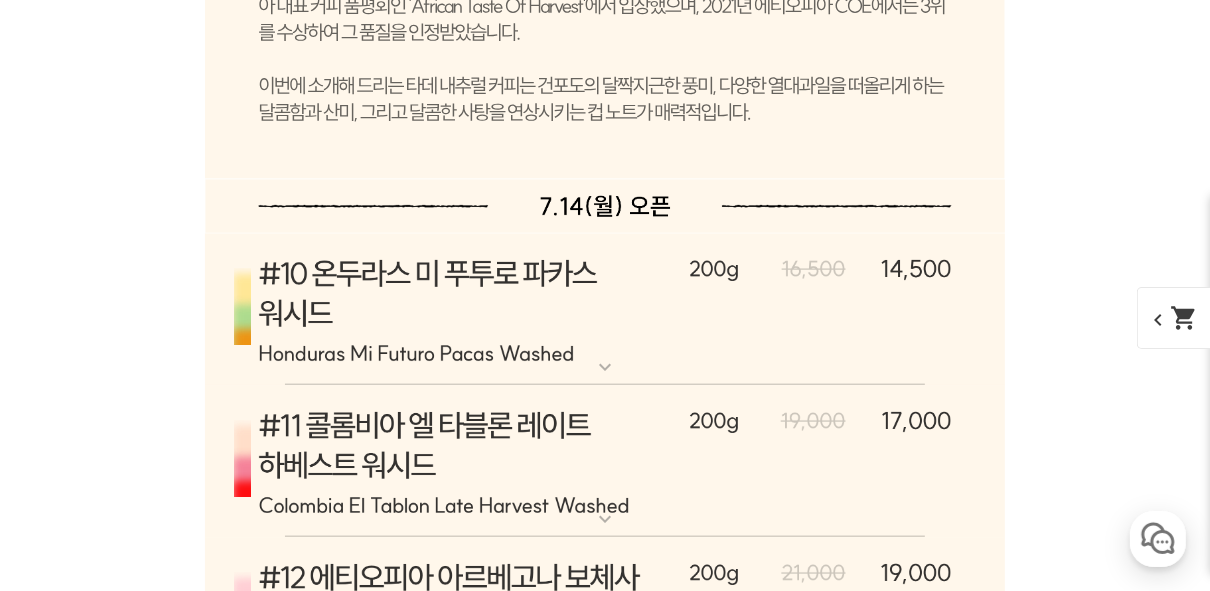 click at bounding box center [605, 309] 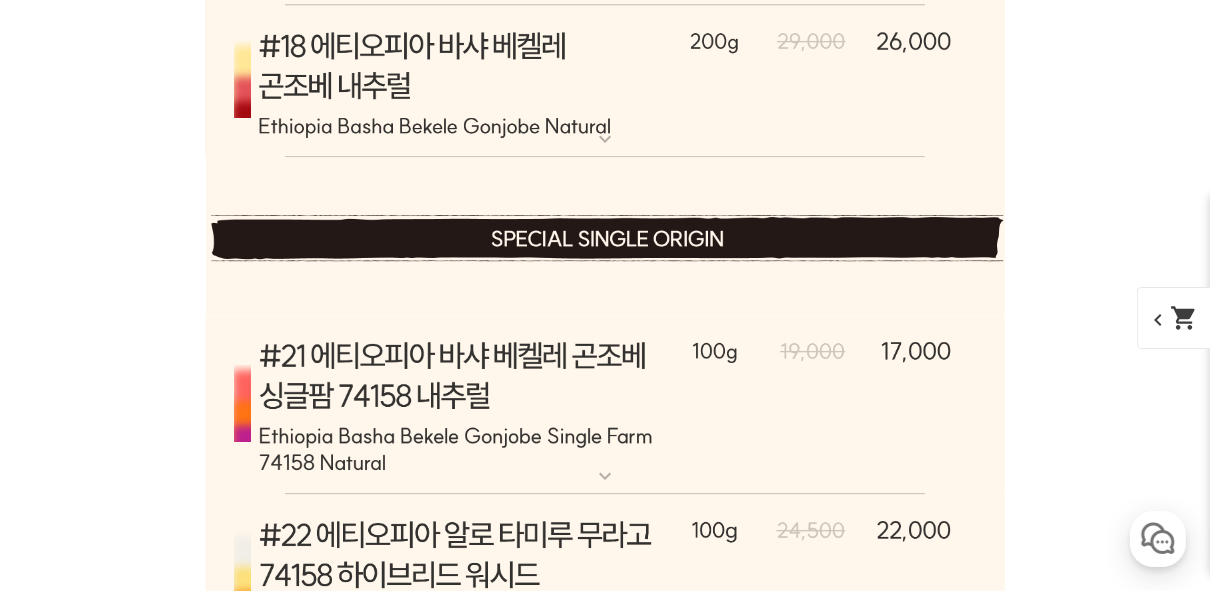 scroll, scrollTop: 13424, scrollLeft: 0, axis: vertical 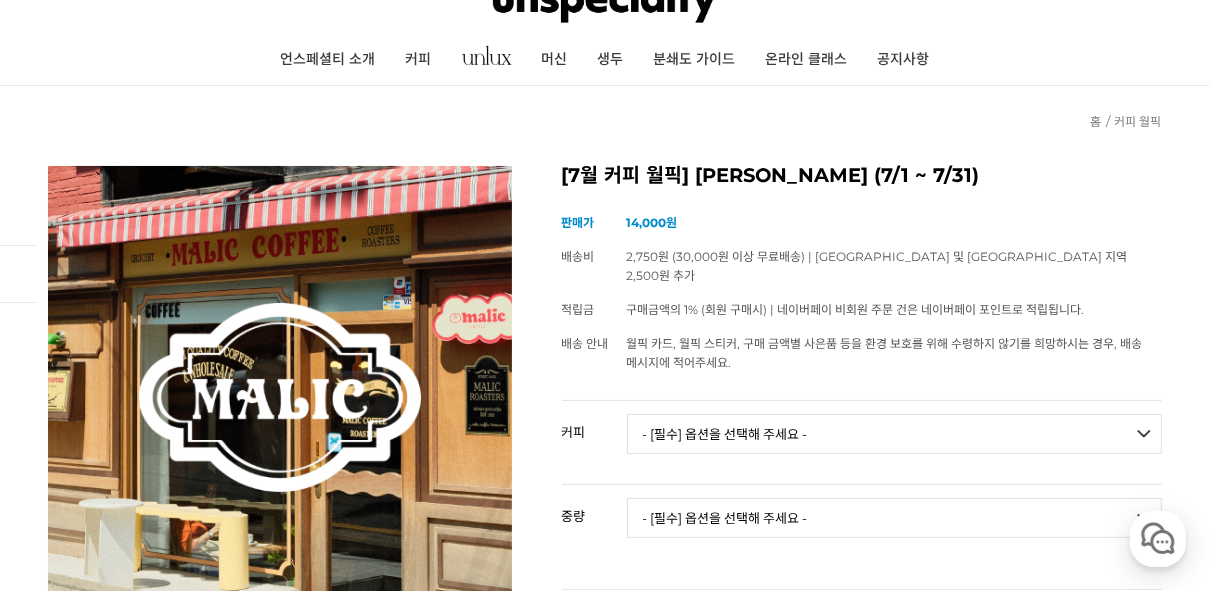 click at bounding box center [605, 0] 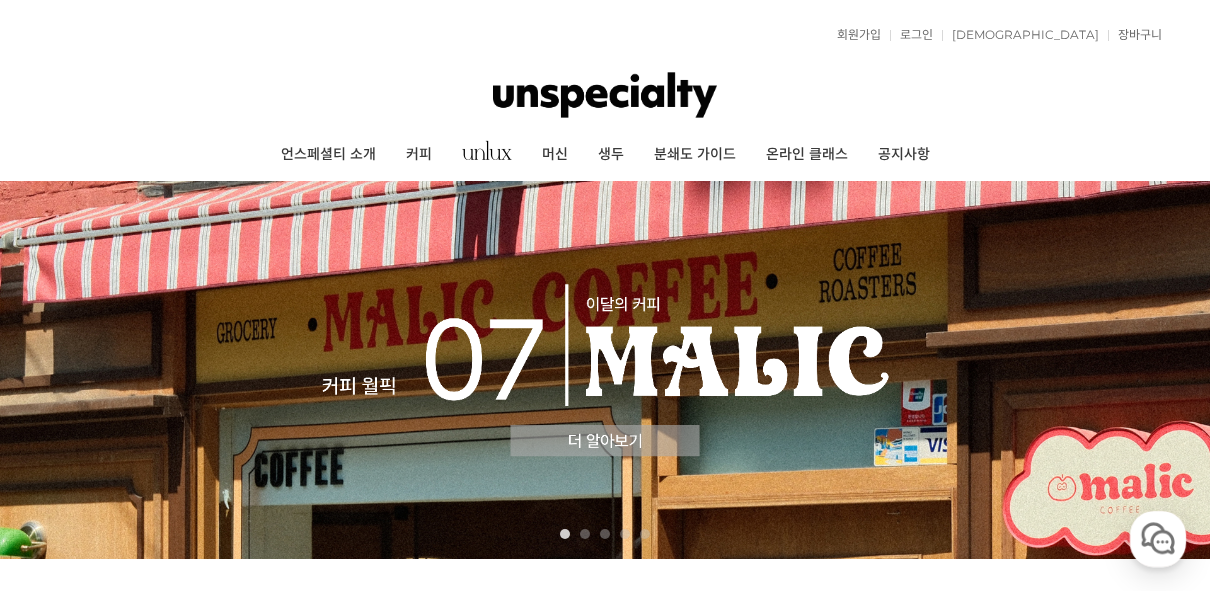 scroll, scrollTop: 0, scrollLeft: 0, axis: both 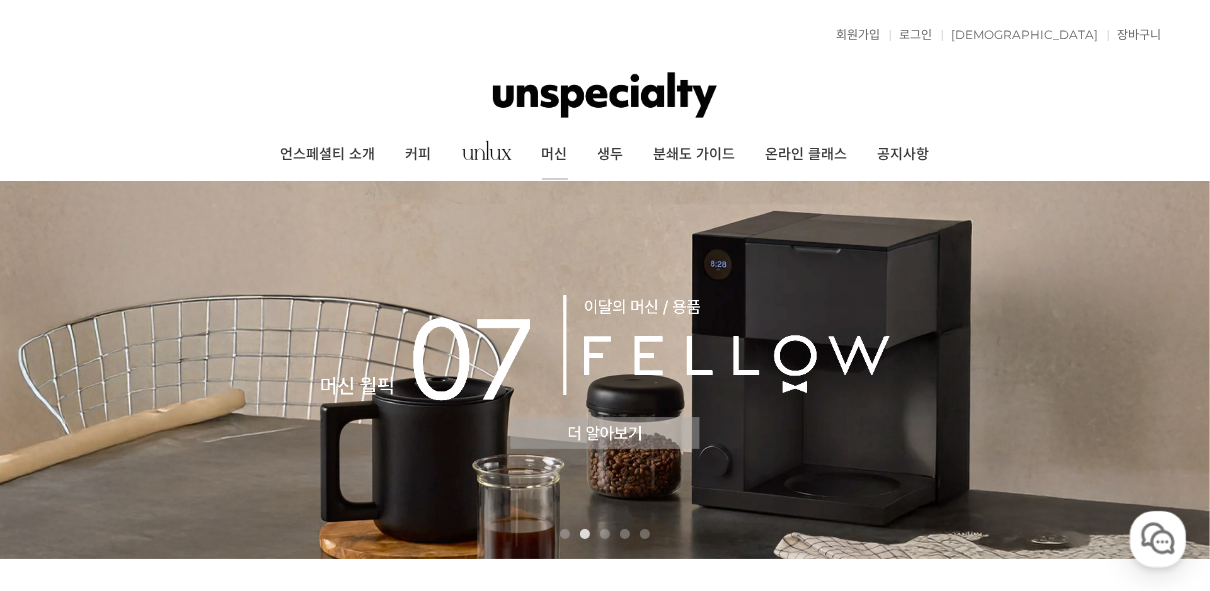 click on "머신" at bounding box center (555, 155) 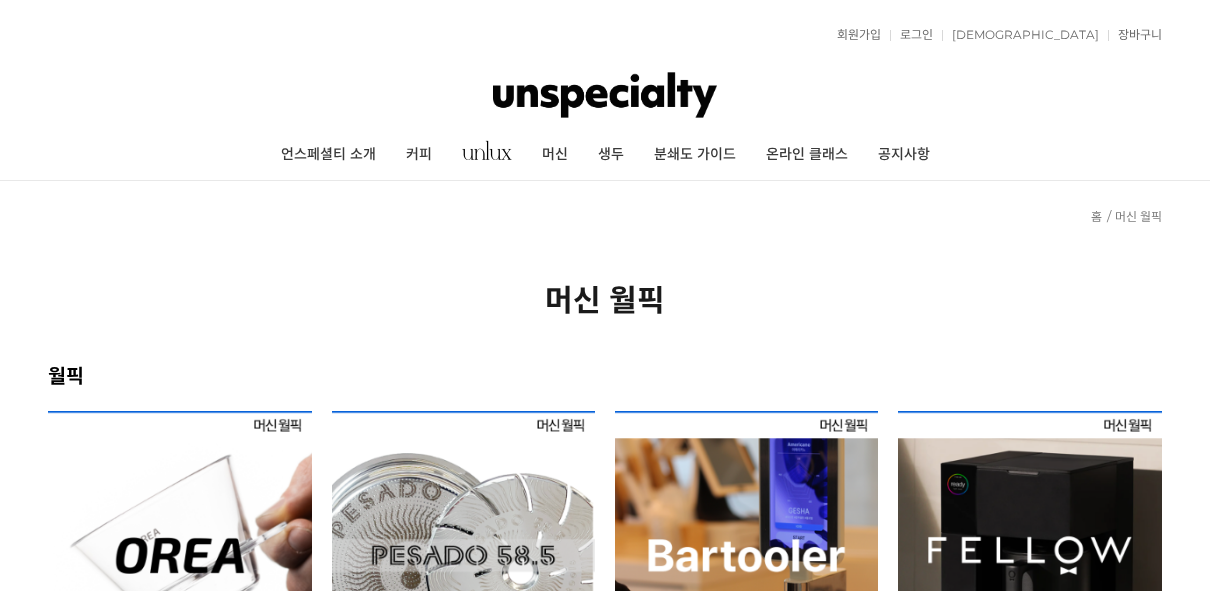 scroll, scrollTop: 0, scrollLeft: 0, axis: both 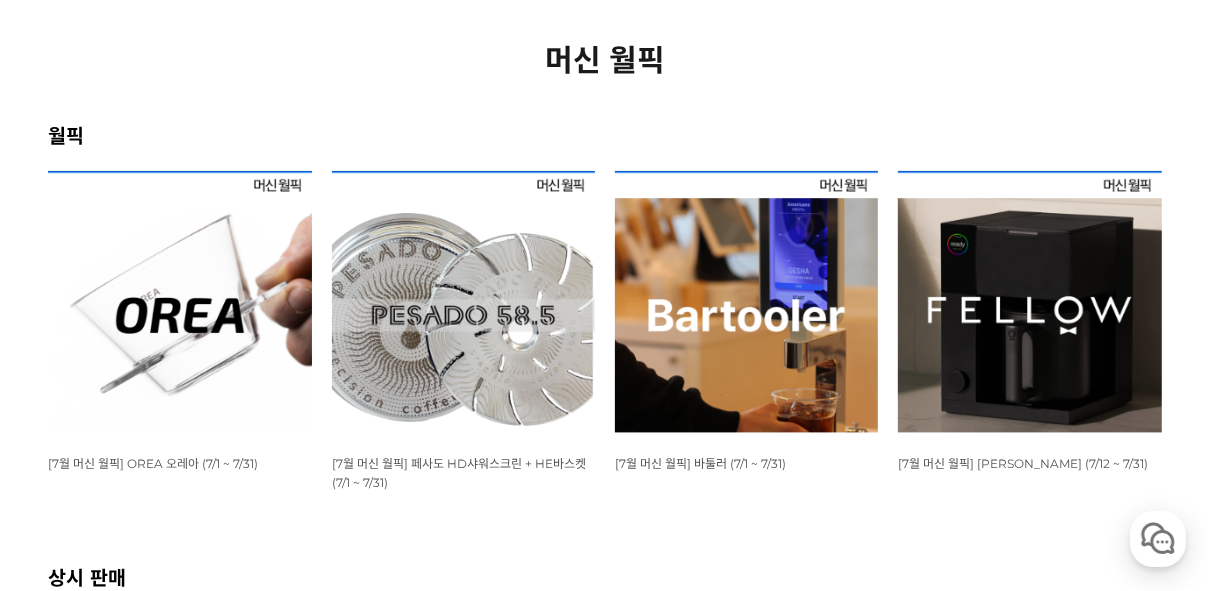 click at bounding box center [1029, 302] 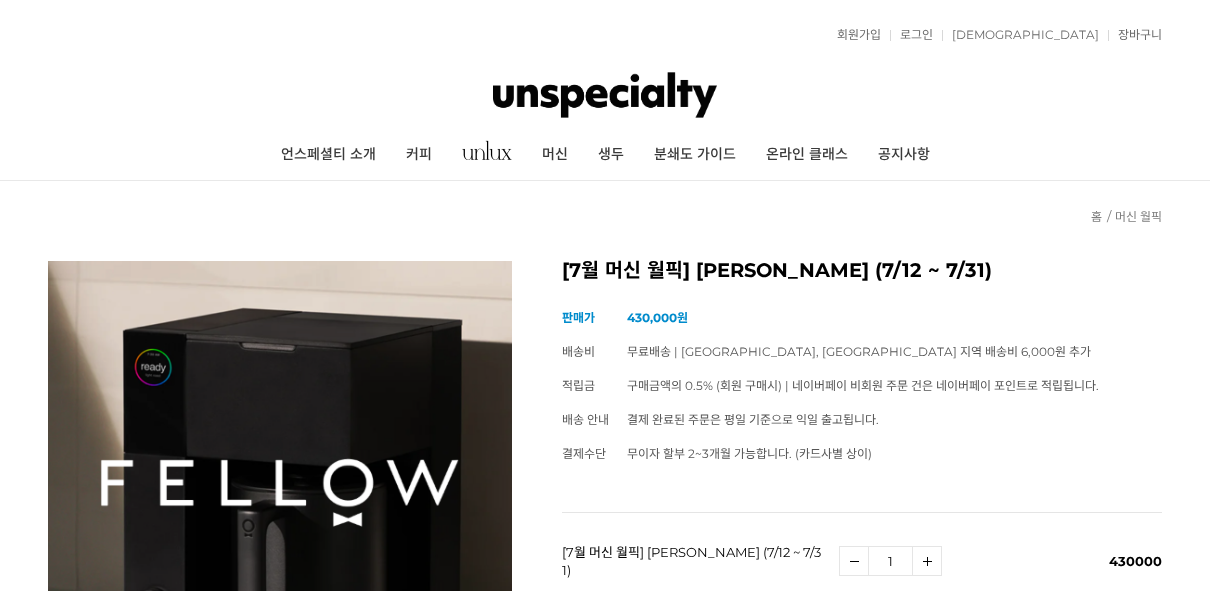 scroll, scrollTop: 0, scrollLeft: 0, axis: both 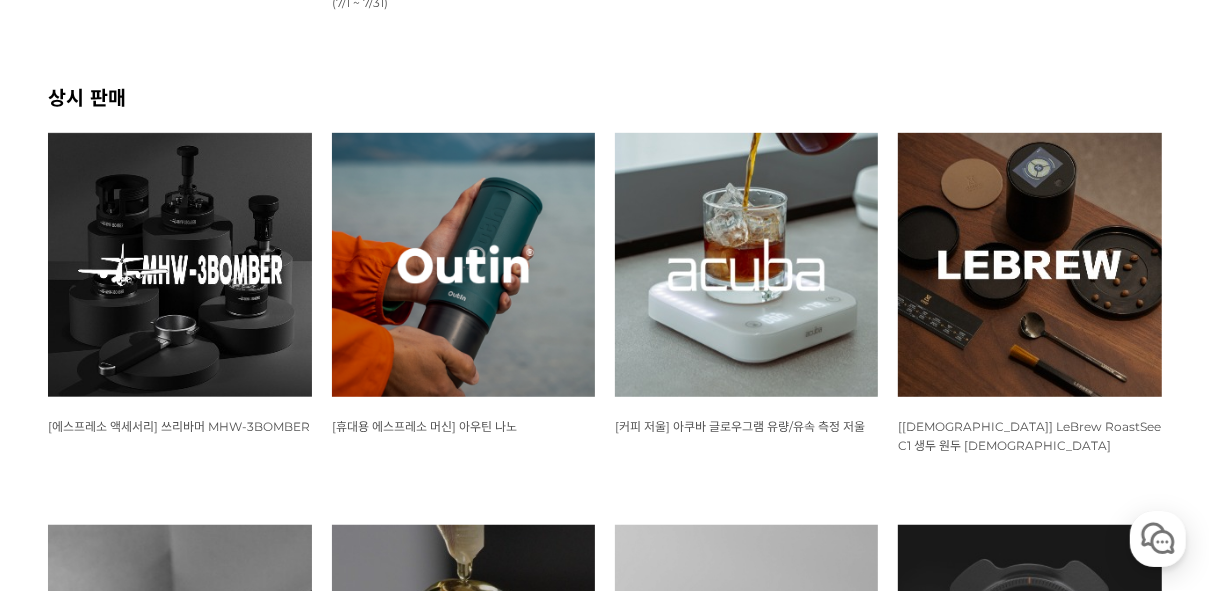 click at bounding box center (463, 264) 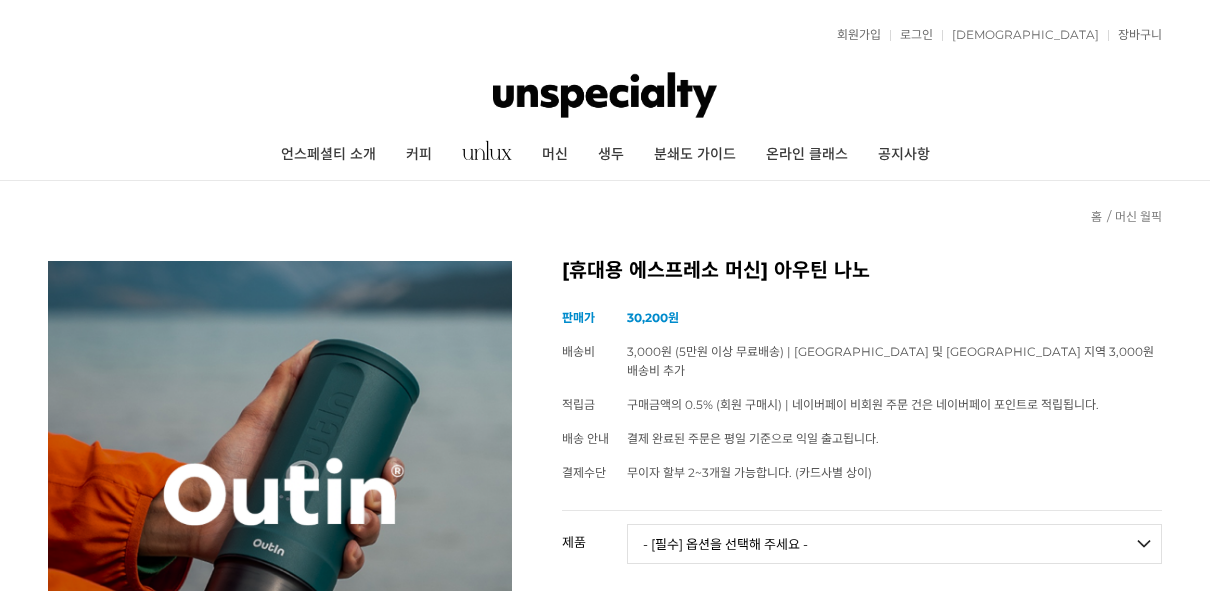 scroll, scrollTop: 0, scrollLeft: 0, axis: both 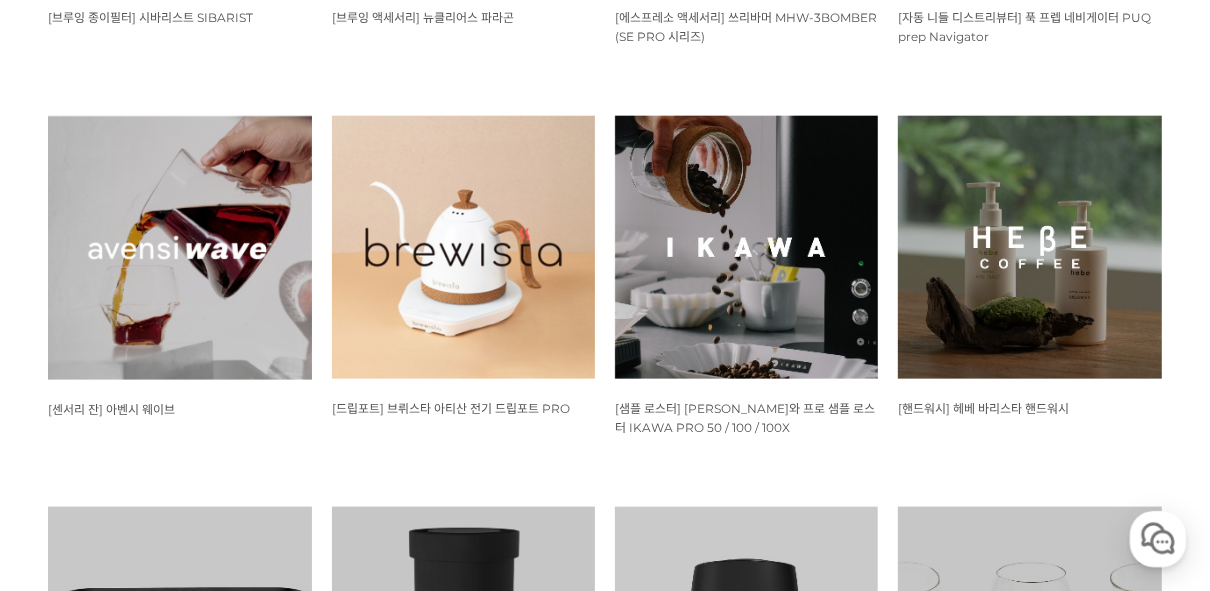 click at bounding box center (179, 248) 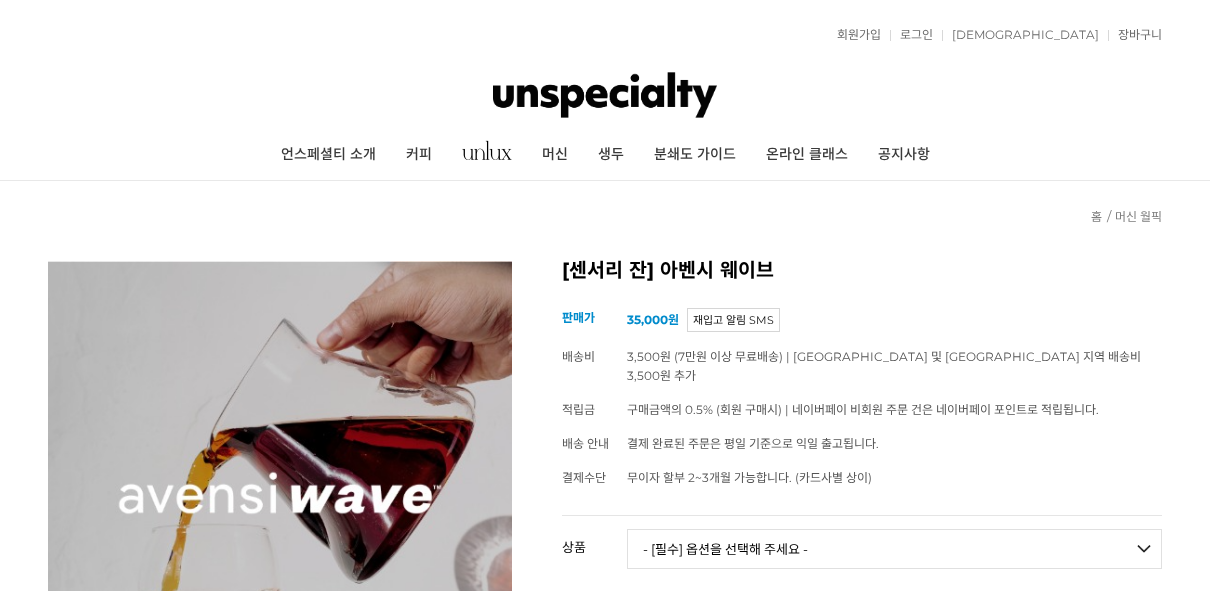 scroll, scrollTop: 0, scrollLeft: 0, axis: both 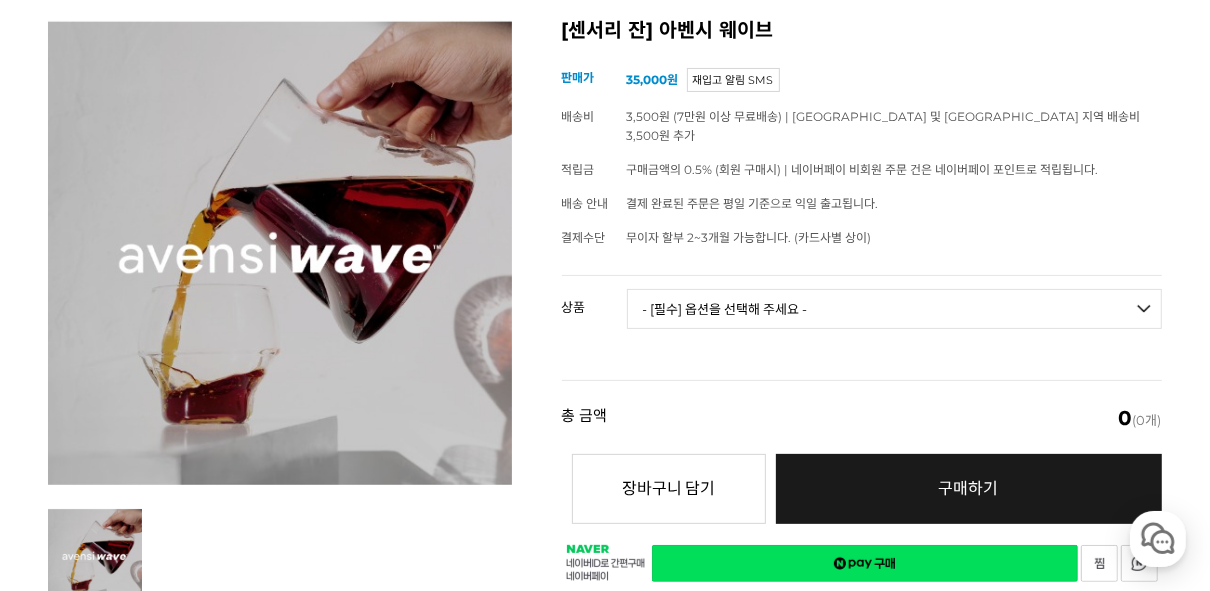 click on "- [필수] 옵션을 선택해 주세요 - ------------------- [아벤시 웨이브] 3종 세트 [품절] [아벤시 웨이브] 사이클론 센서리 서버 [품절] [아벤시 웨이브] 알토 센서리 글라스 [품절] [아벤시 웨이브] 에어레소 에스프레소 센서리 글라스 [품절] 일시 품절(7월 재입고 예정) [품절]" at bounding box center (894, 309) 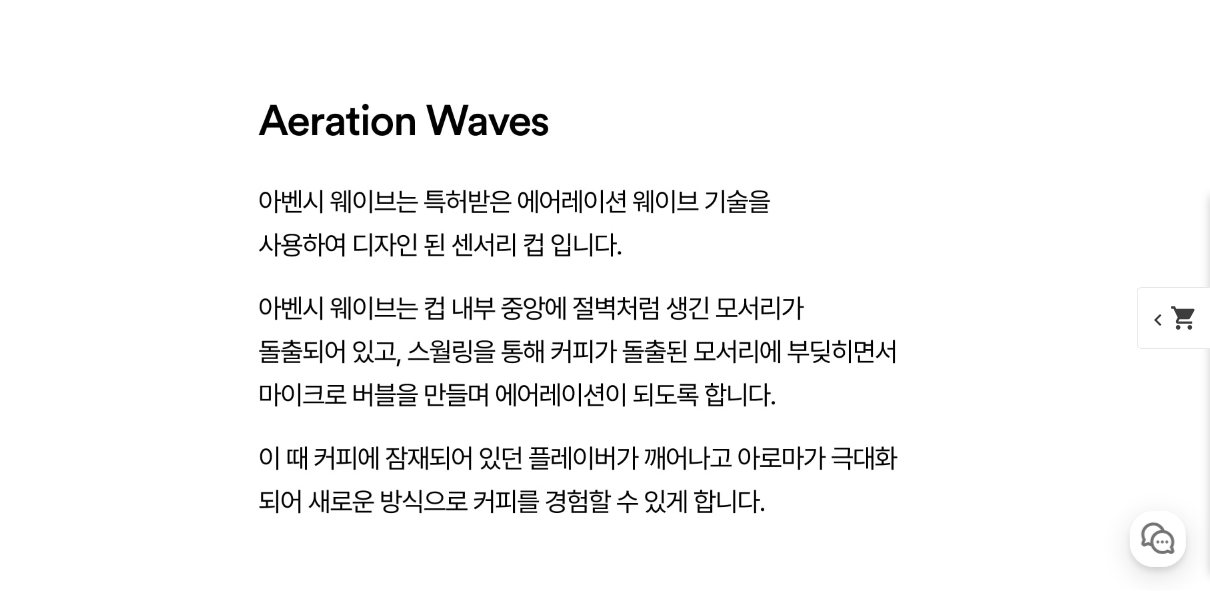 scroll, scrollTop: 2289, scrollLeft: 0, axis: vertical 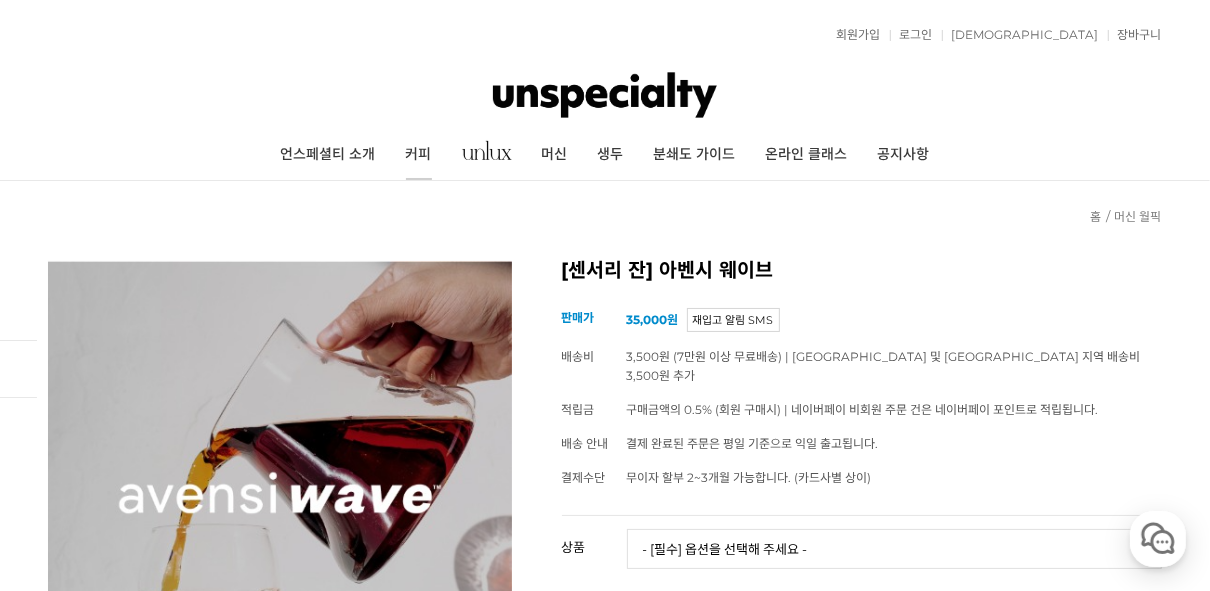 click on "커피" at bounding box center (419, 155) 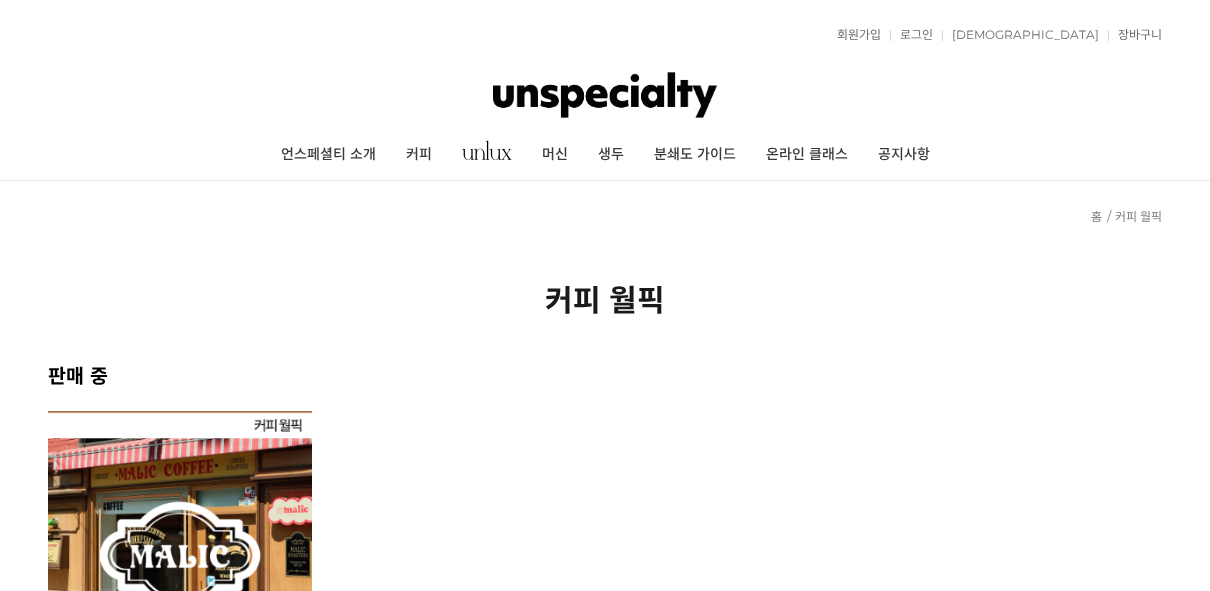 scroll, scrollTop: 0, scrollLeft: 0, axis: both 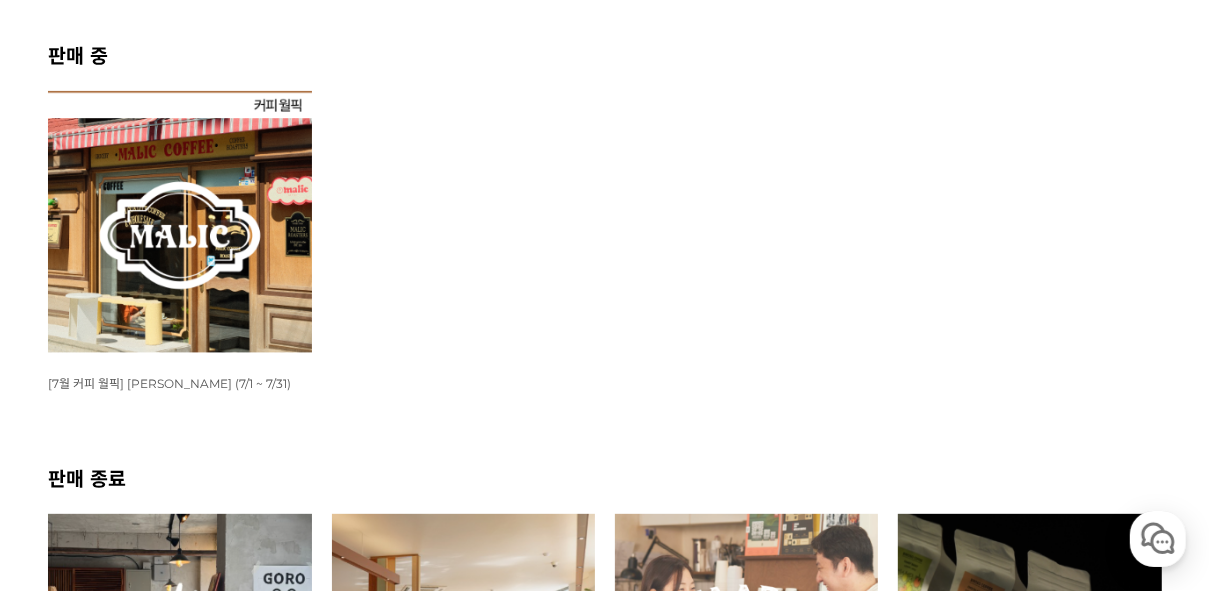 click at bounding box center [179, 222] 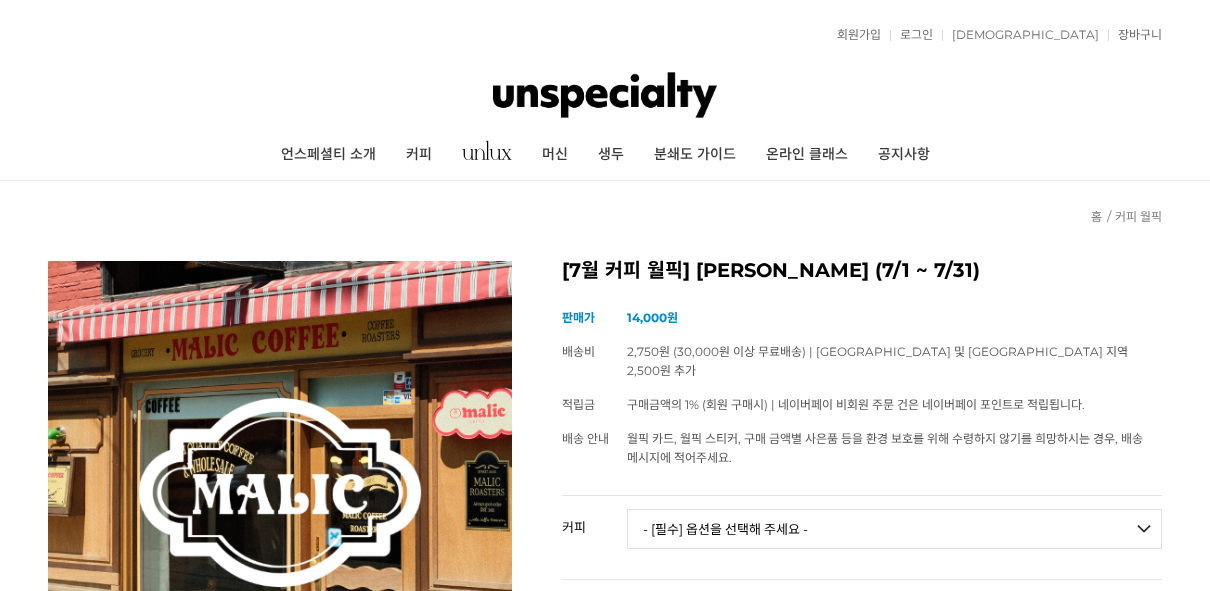 scroll, scrollTop: 0, scrollLeft: 0, axis: both 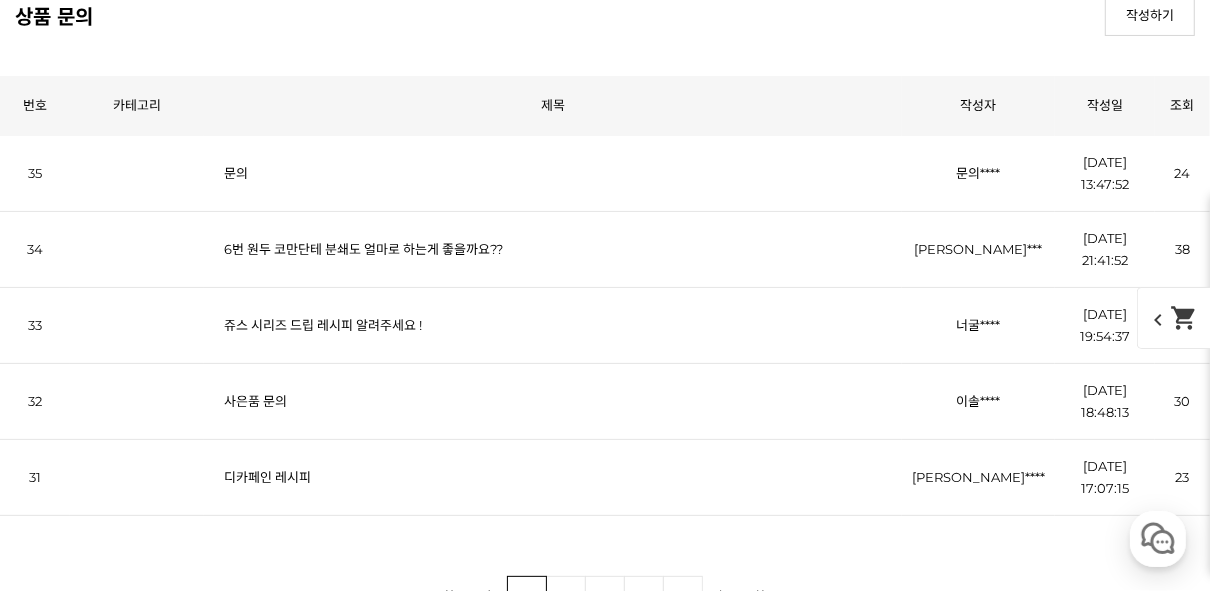 click at bounding box center [605, -2162] 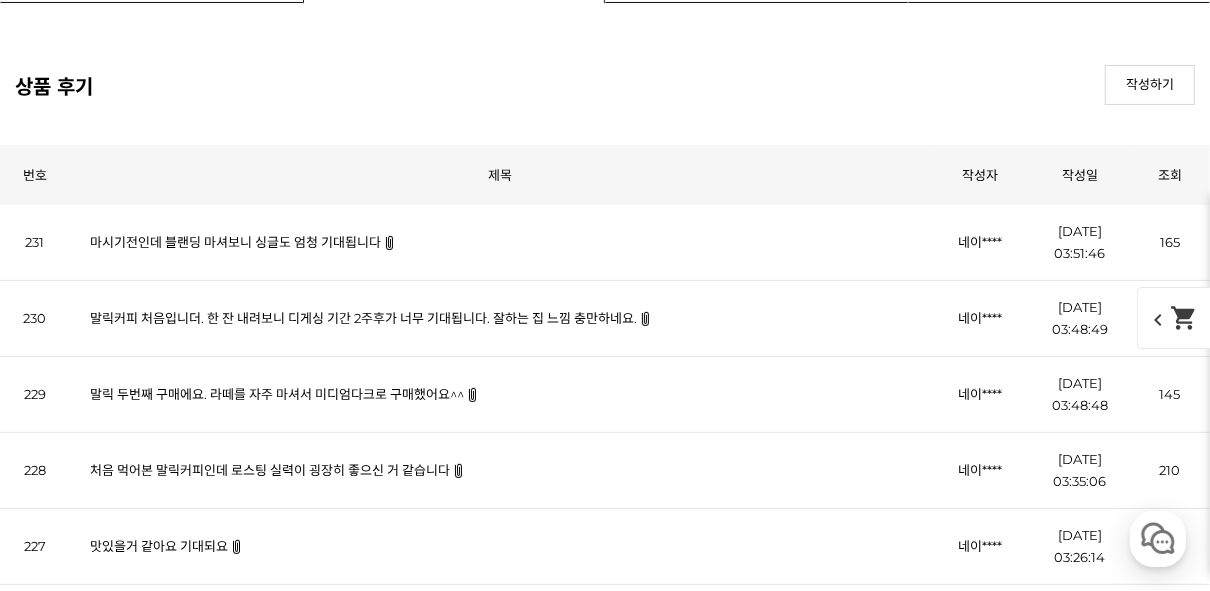 click at bounding box center (605, -2162) 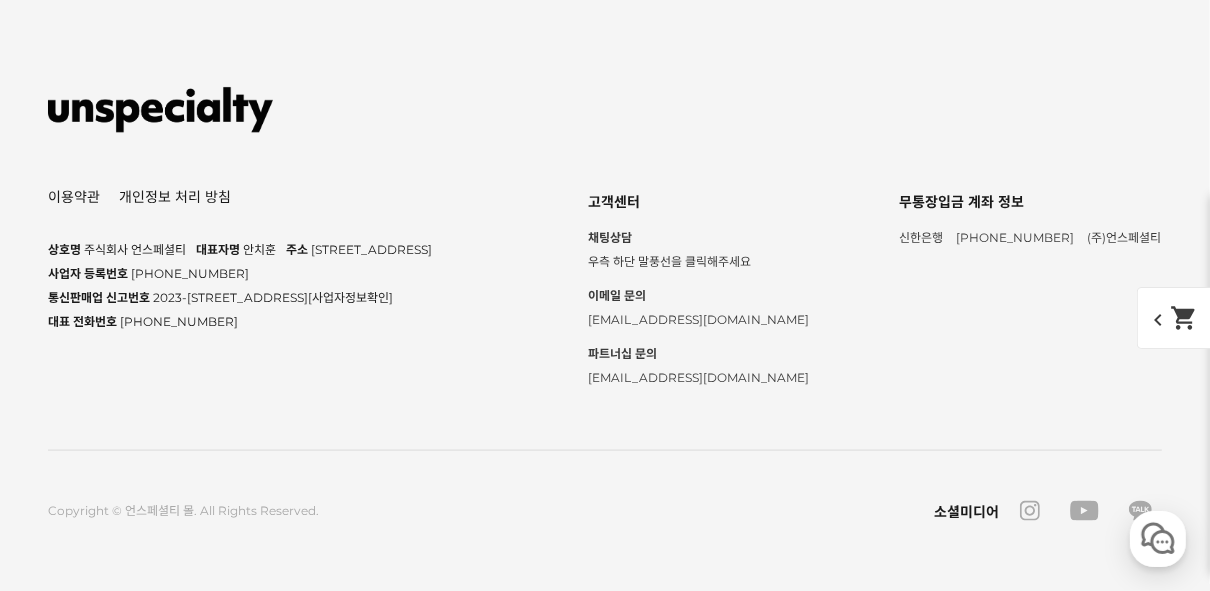 scroll, scrollTop: 12944, scrollLeft: 0, axis: vertical 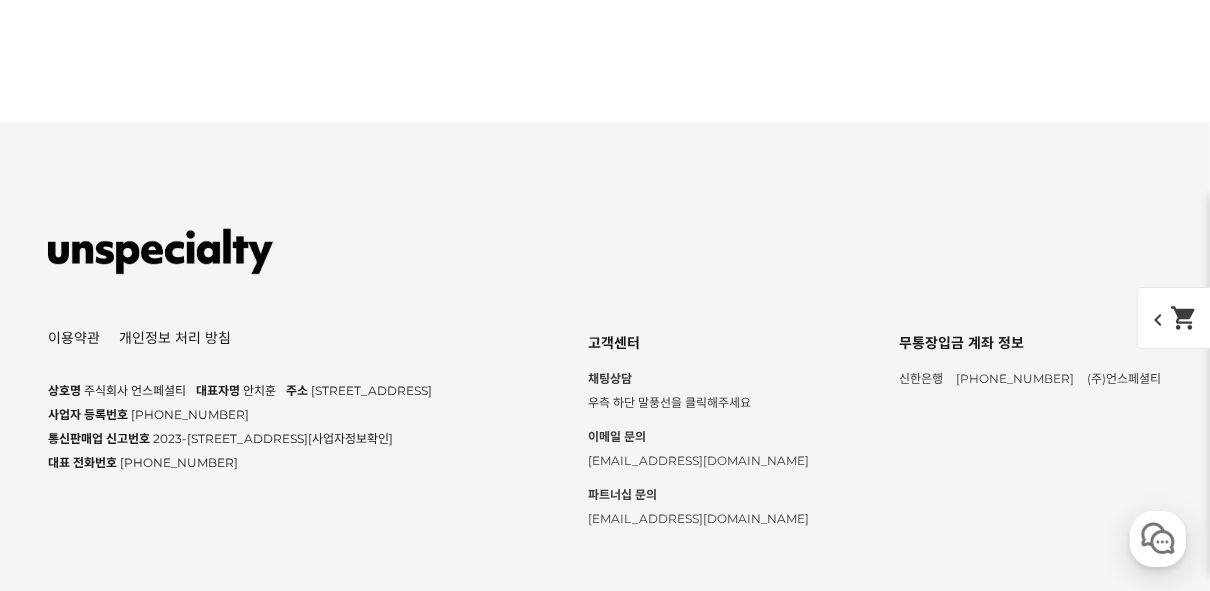 click at bounding box center (605, -4350) 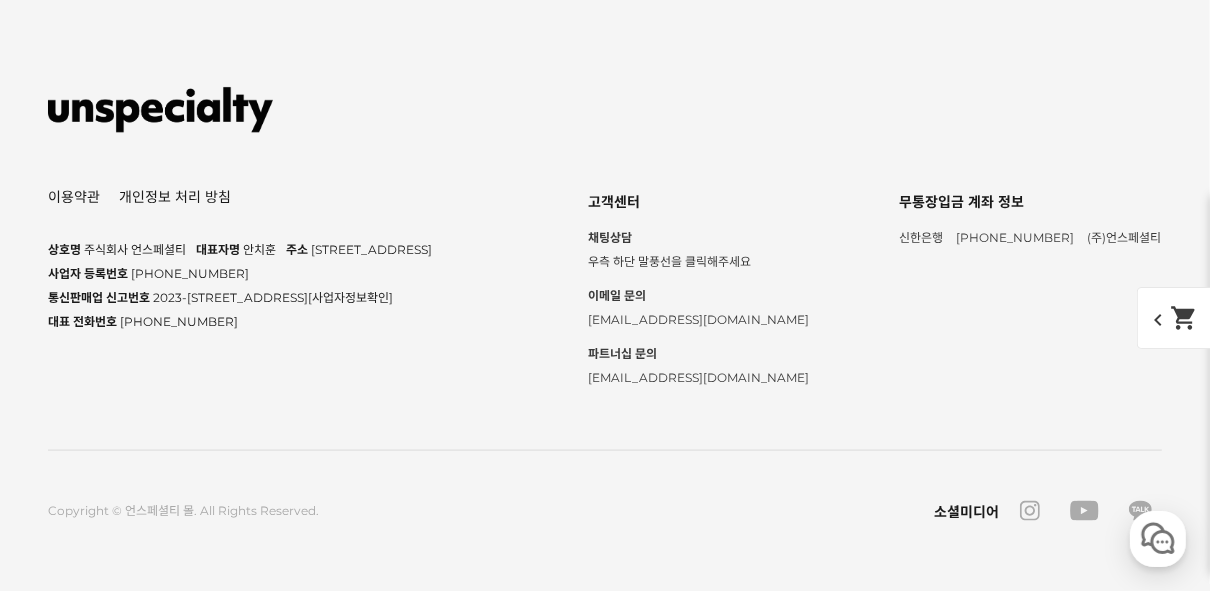 scroll, scrollTop: 14464, scrollLeft: 0, axis: vertical 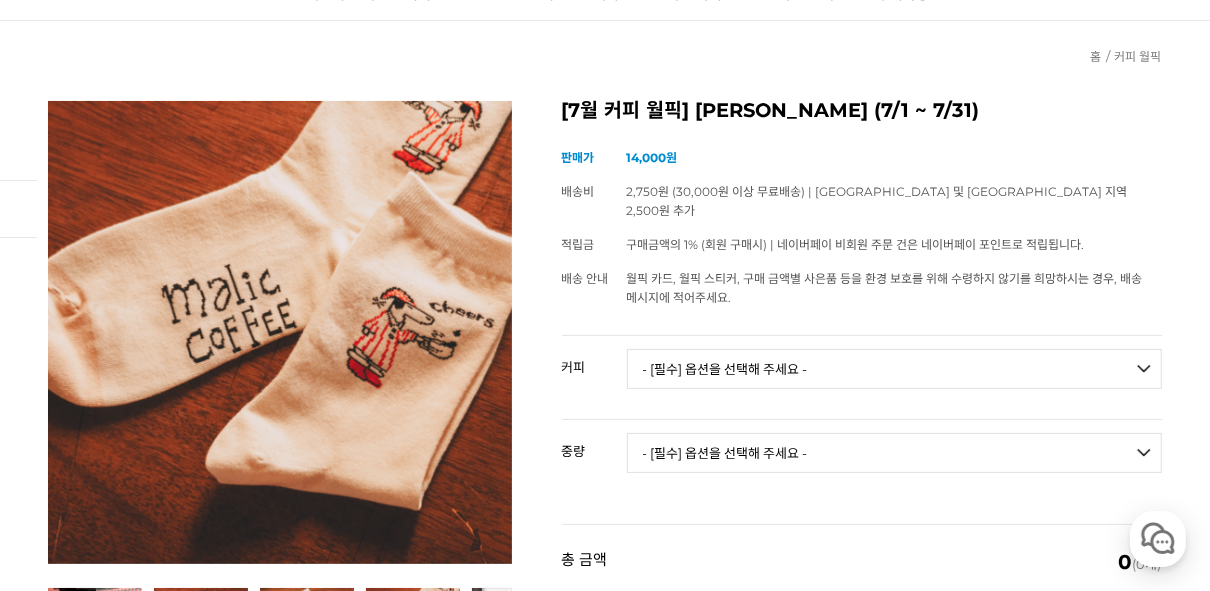 click on "- [필수] 옵션을 선택해 주세요 - ------------------- 언스페셜티 분쇄도 가이드 종이(주문 1개당 최대 1개 제공) [PERSON_NAME] (언스페셜티 블렌드) 애플 쥬스 (언스페셜티 블렌드) 허니 자몽 쥬스 (언스페셜티 블렌드) [기획상품] 2024 Best of Panama 3종 10g 레시피팩 프루티 블렌드 마일드 블렌드 모닝 블렌드 #1 탄자니아 아카시아 힐스 게이샤 AA 풀리 워시드 [품절] #2 콜롬비아 포파얀 슈가케인 디카페인 #3 에티오피아 알로 타미루 미리가 74158 워시드 #4 에티오피아 첼베사 워시드 디카페인 #5 케냐 뚱구리 AB 풀리 워시드 [품절] #6 에티오피아 버그 우 셀렉션 에얼룸 내추럴 (Lot2) [품절] #7 에티오피아 알로 타미루 무라고 74158 클래식 워시드 #8 케냐 은가라투아 AB 워시드 (Lot 159) [품절] [7.4 오픈] #9 온두라스 마리사벨 카바예로 파카마라 워시드 #24 [PERSON_NAME]" at bounding box center [894, 369] 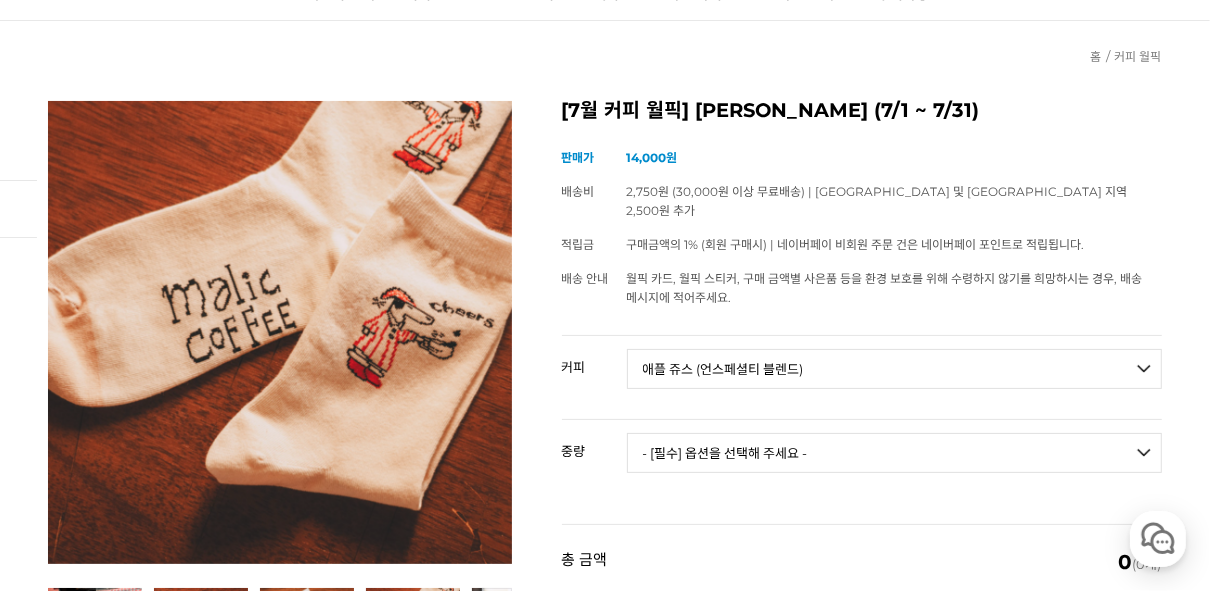 click on "- [필수] 옵션을 선택해 주세요 - ------------------- 언스페셜티 분쇄도 가이드 종이(주문 1개당 최대 1개 제공) [PERSON_NAME] (언스페셜티 블렌드) 애플 쥬스 (언스페셜티 블렌드) 허니 자몽 쥬스 (언스페셜티 블렌드) [기획상품] 2024 Best of Panama 3종 10g 레시피팩 프루티 블렌드 마일드 블렌드 모닝 블렌드 #1 탄자니아 아카시아 힐스 게이샤 AA 풀리 워시드 [품절] #2 콜롬비아 포파얀 슈가케인 디카페인 #3 에티오피아 알로 타미루 미리가 74158 워시드 #4 에티오피아 첼베사 워시드 디카페인 #5 케냐 뚱구리 AB 풀리 워시드 [품절] #6 에티오피아 버그 우 셀렉션 에얼룸 내추럴 (Lot2) [품절] #7 에티오피아 알로 타미루 무라고 74158 클래식 워시드 #8 케냐 은가라투아 AB 워시드 (Lot 159) [품절] [7.4 오픈] #9 온두라스 마리사벨 카바예로 파카마라 워시드 #24 [PERSON_NAME]" at bounding box center (894, 369) 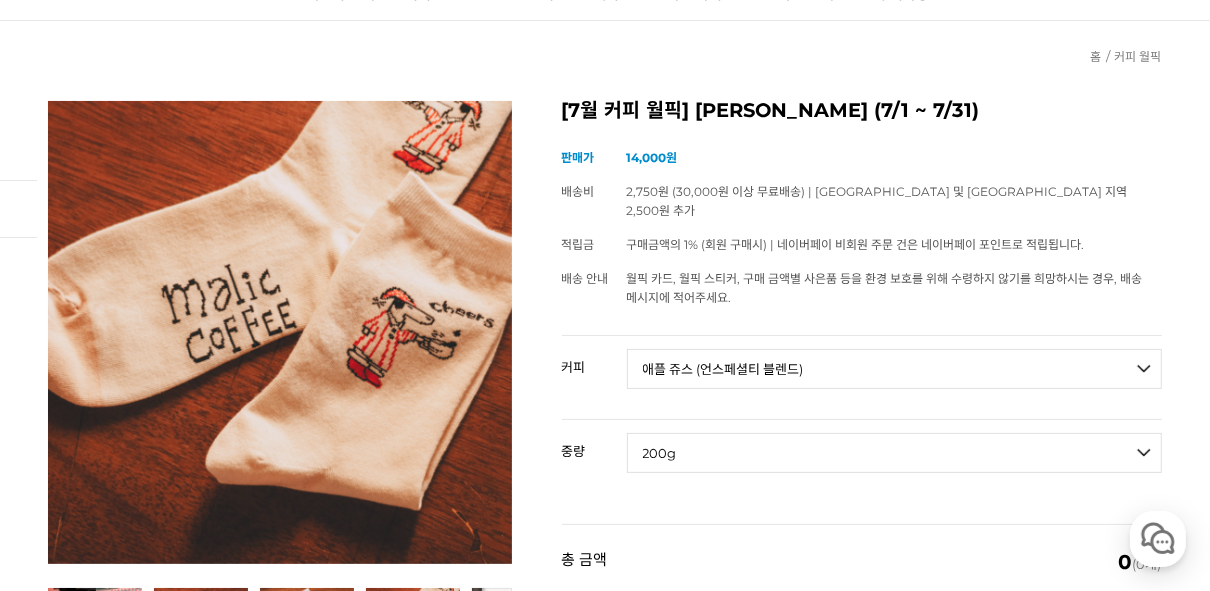 click on "- [필수] 옵션을 선택해 주세요 - ------------------- 200g" at bounding box center (894, 453) 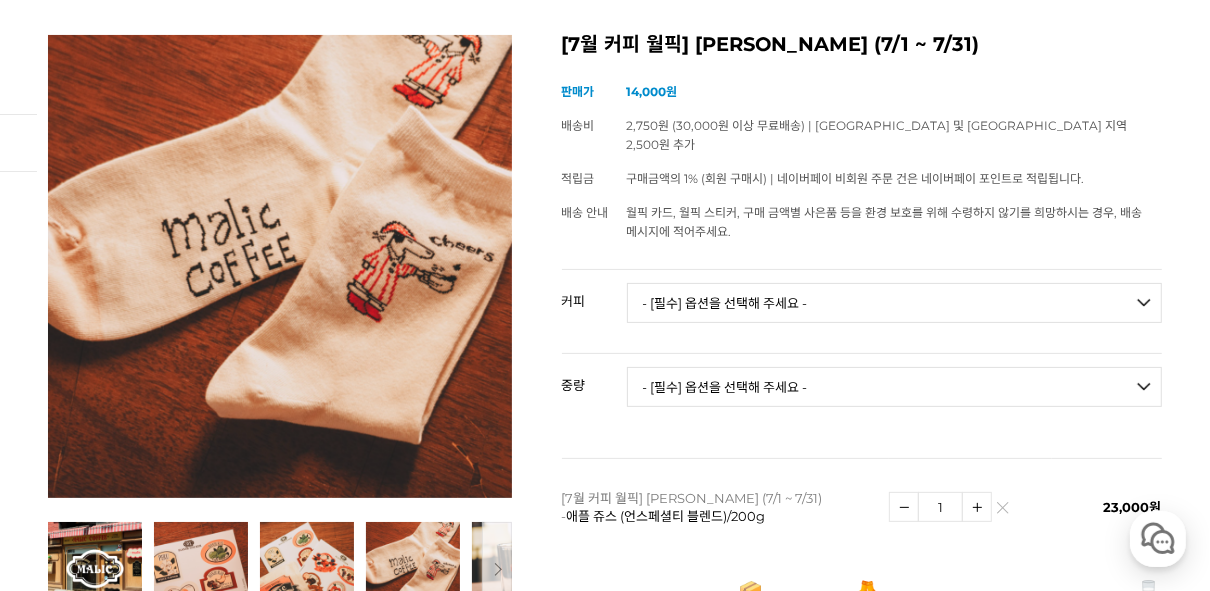 scroll, scrollTop: 320, scrollLeft: 0, axis: vertical 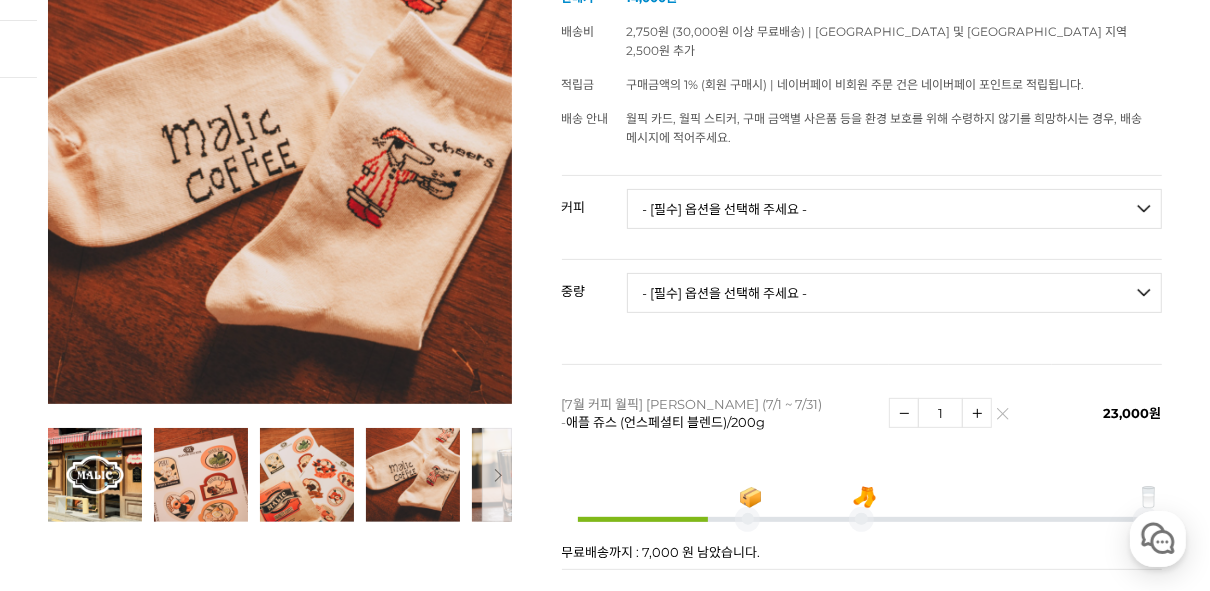 click on "- [필수] 옵션을 선택해 주세요 - ------------------- 언스페셜티 분쇄도 가이드 종이(주문 1개당 최대 1개 제공) [PERSON_NAME] (언스페셜티 블렌드) 애플 쥬스 (언스페셜티 블렌드) 허니 자몽 쥬스 (언스페셜티 블렌드) [기획상품] 2024 Best of Panama 3종 10g 레시피팩 프루티 블렌드 마일드 블렌드 모닝 블렌드 #1 탄자니아 아카시아 힐스 게이샤 AA 풀리 워시드 [품절] #2 콜롬비아 포파얀 슈가케인 디카페인 #3 에티오피아 알로 타미루 미리가 74158 워시드 #4 에티오피아 첼베사 워시드 디카페인 #5 케냐 뚱구리 AB 풀리 워시드 [품절] #6 에티오피아 버그 우 셀렉션 에얼룸 내추럴 (Lot2) [품절] #7 에티오피아 알로 타미루 무라고 74158 클래식 워시드 #8 케냐 은가라투아 AB 워시드 (Lot 159) [품절] [7.4 오픈] #9 온두라스 마리사벨 카바예로 파카마라 워시드 #24 [PERSON_NAME]" at bounding box center [894, 209] 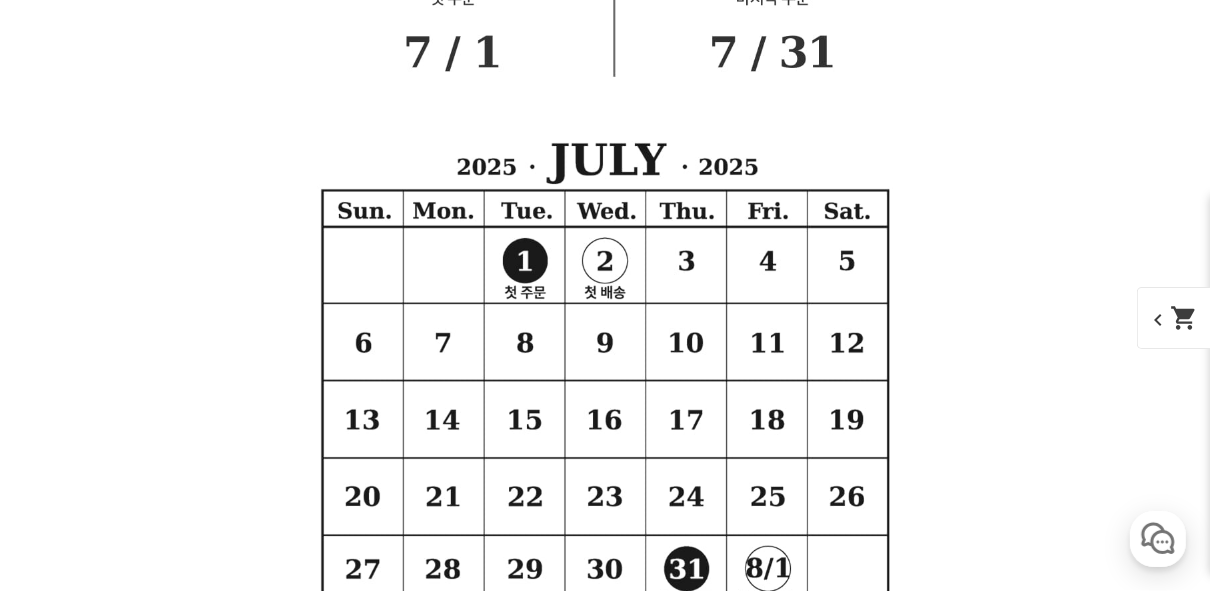 scroll, scrollTop: 10580, scrollLeft: 0, axis: vertical 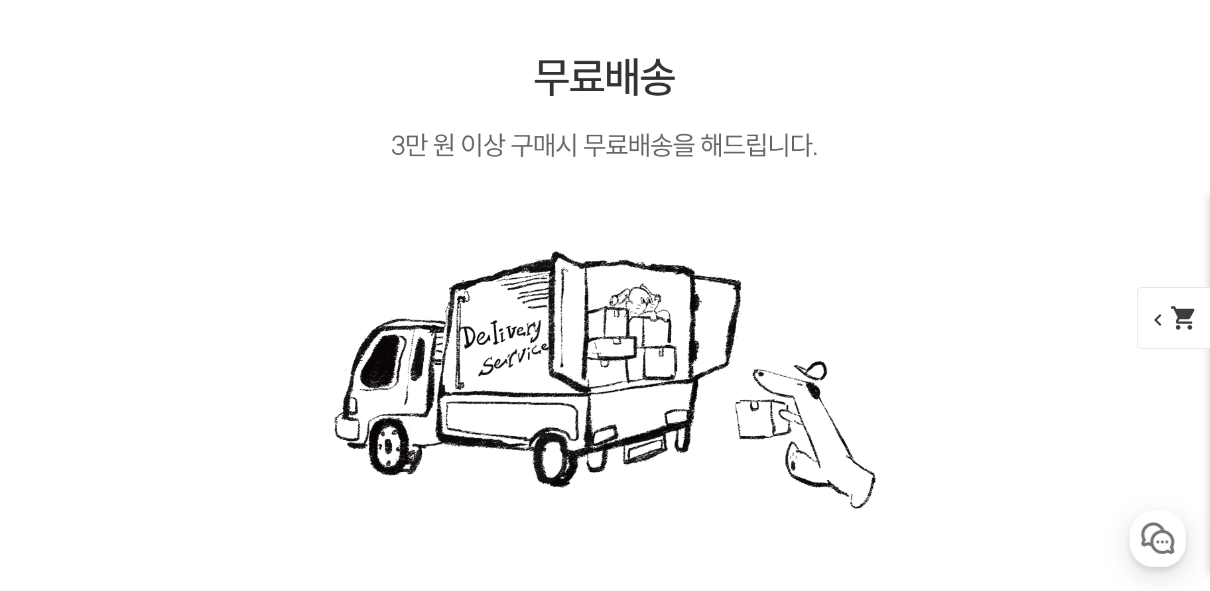 drag, startPoint x: 542, startPoint y: 376, endPoint x: 535, endPoint y: 395, distance: 20.248457 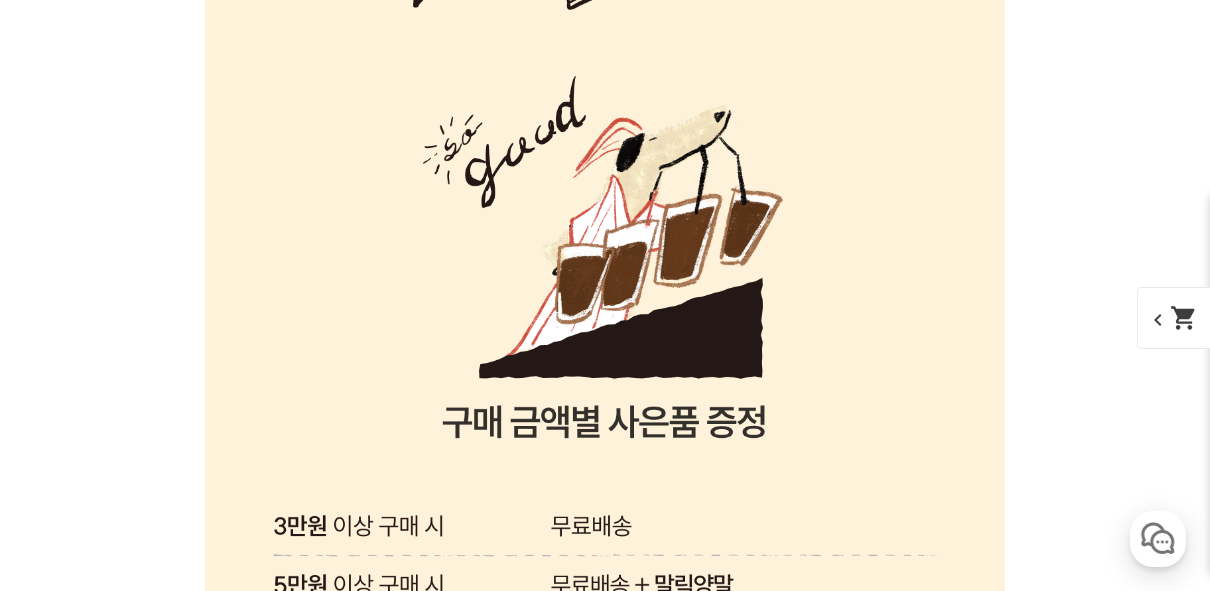 scroll, scrollTop: 14820, scrollLeft: 0, axis: vertical 